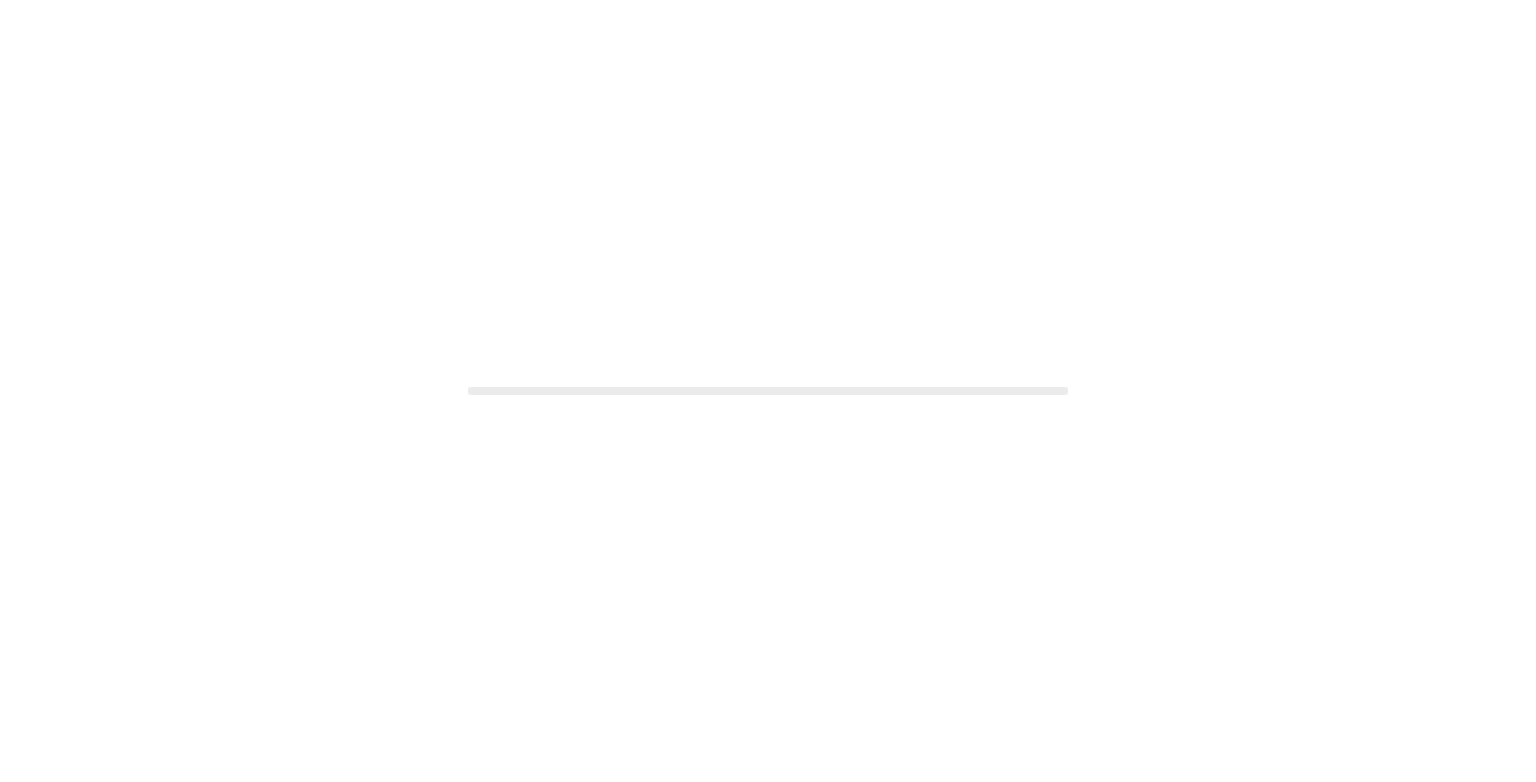scroll, scrollTop: 0, scrollLeft: 0, axis: both 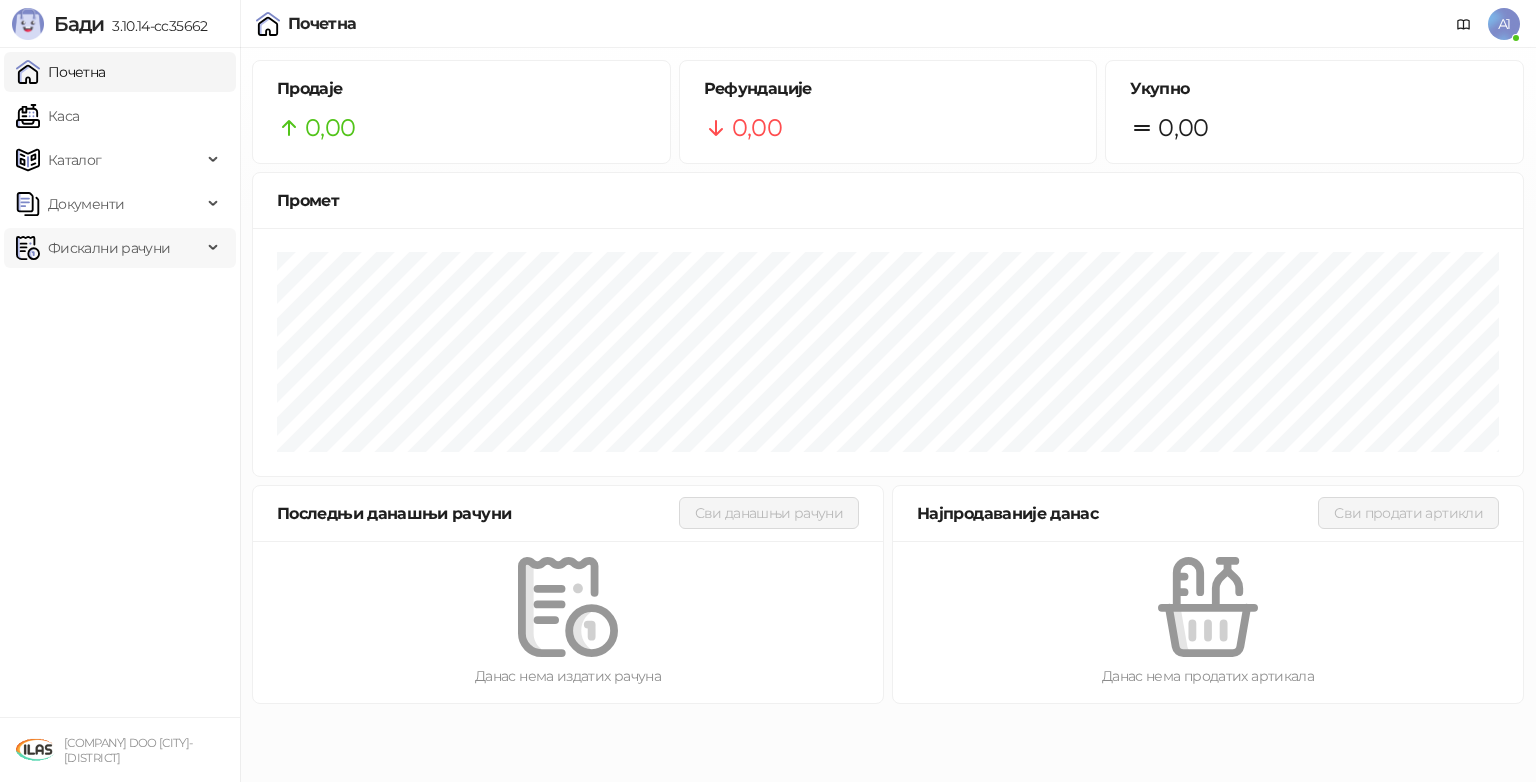 click on "Фискални рачуни" at bounding box center [109, 248] 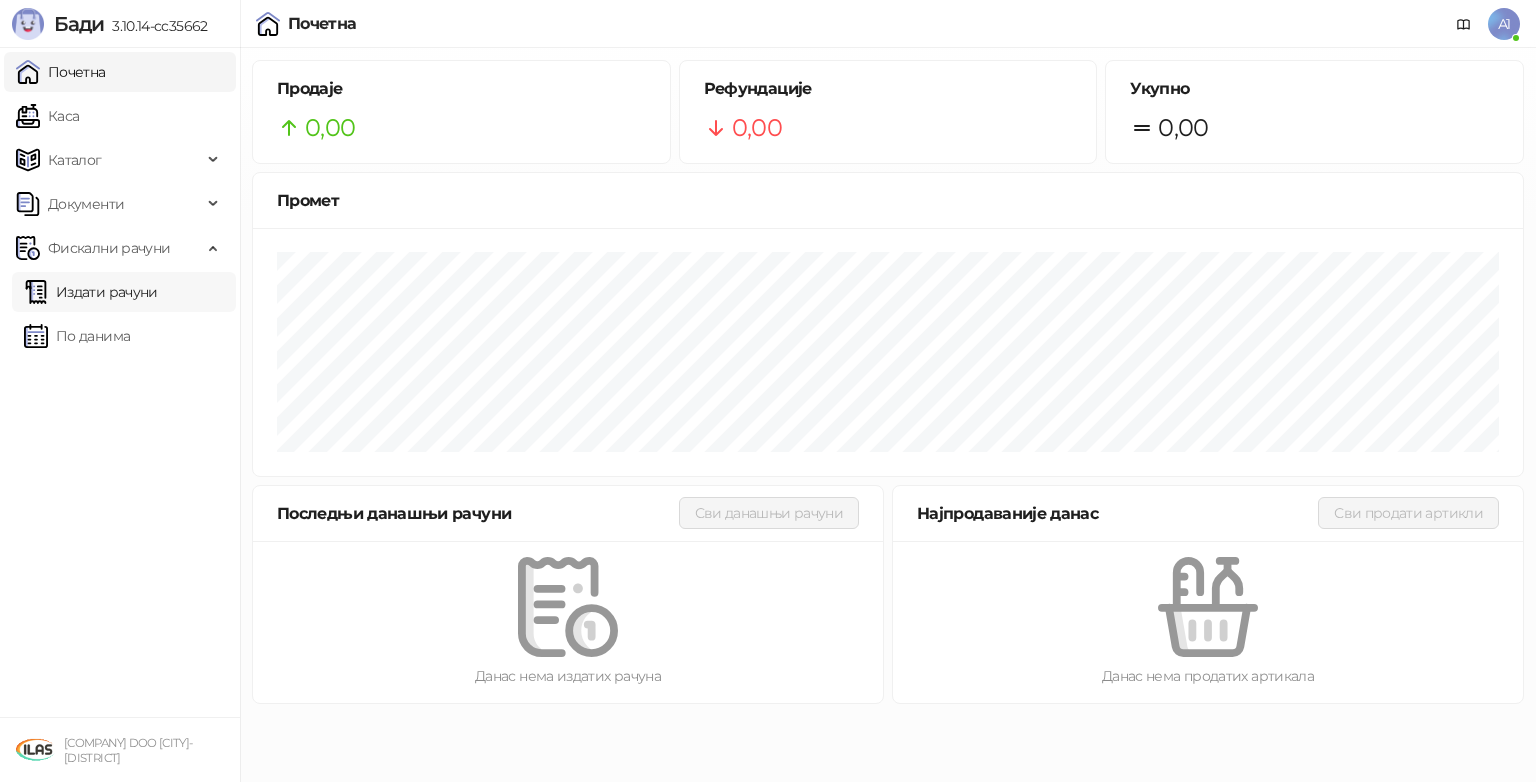 click on "Издати рачуни" at bounding box center (91, 292) 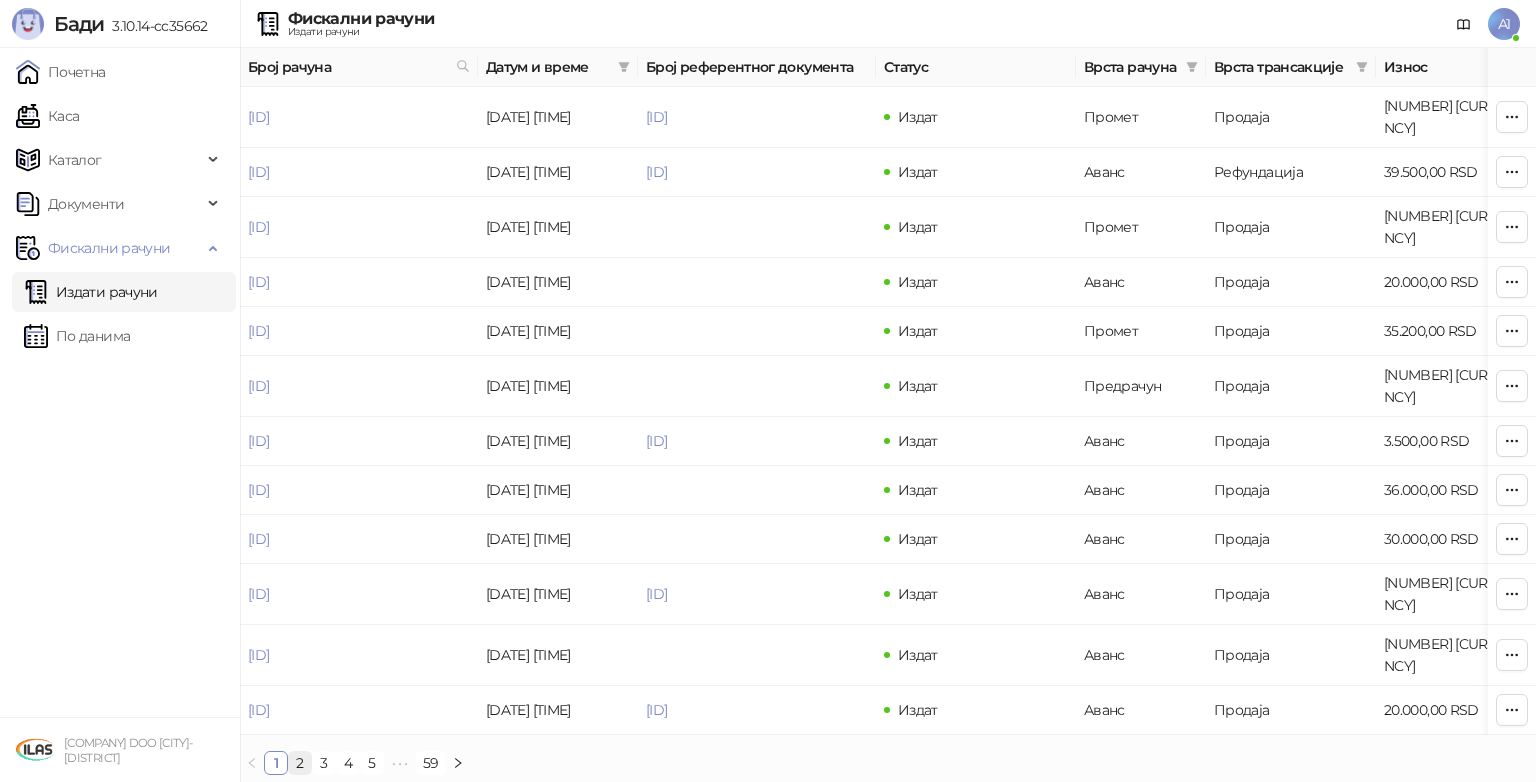 click on "2" at bounding box center [300, 763] 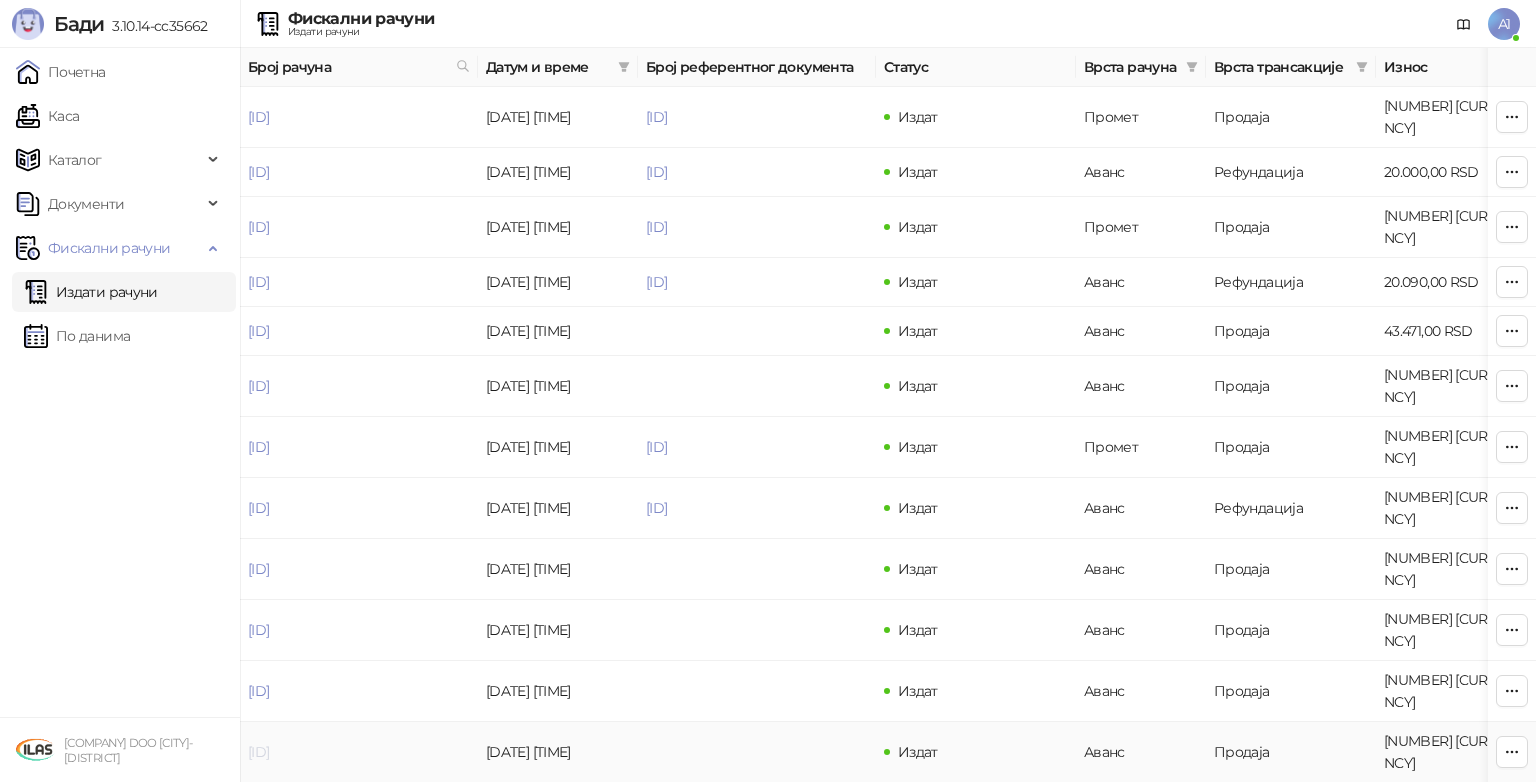 click on "HXNRQR65-HXNRQR65-17" at bounding box center (258, 752) 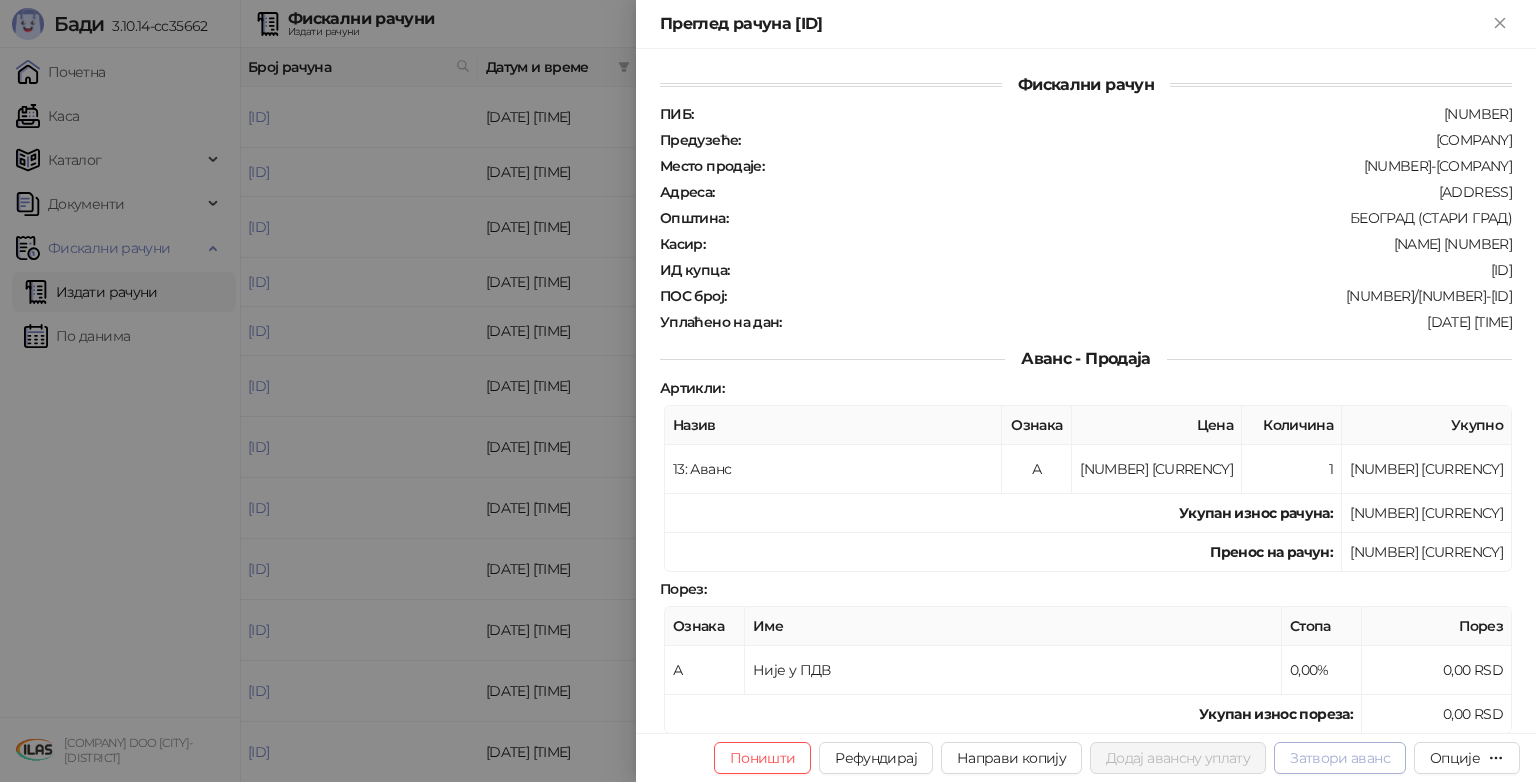click on "Затвори аванс" at bounding box center [1340, 758] 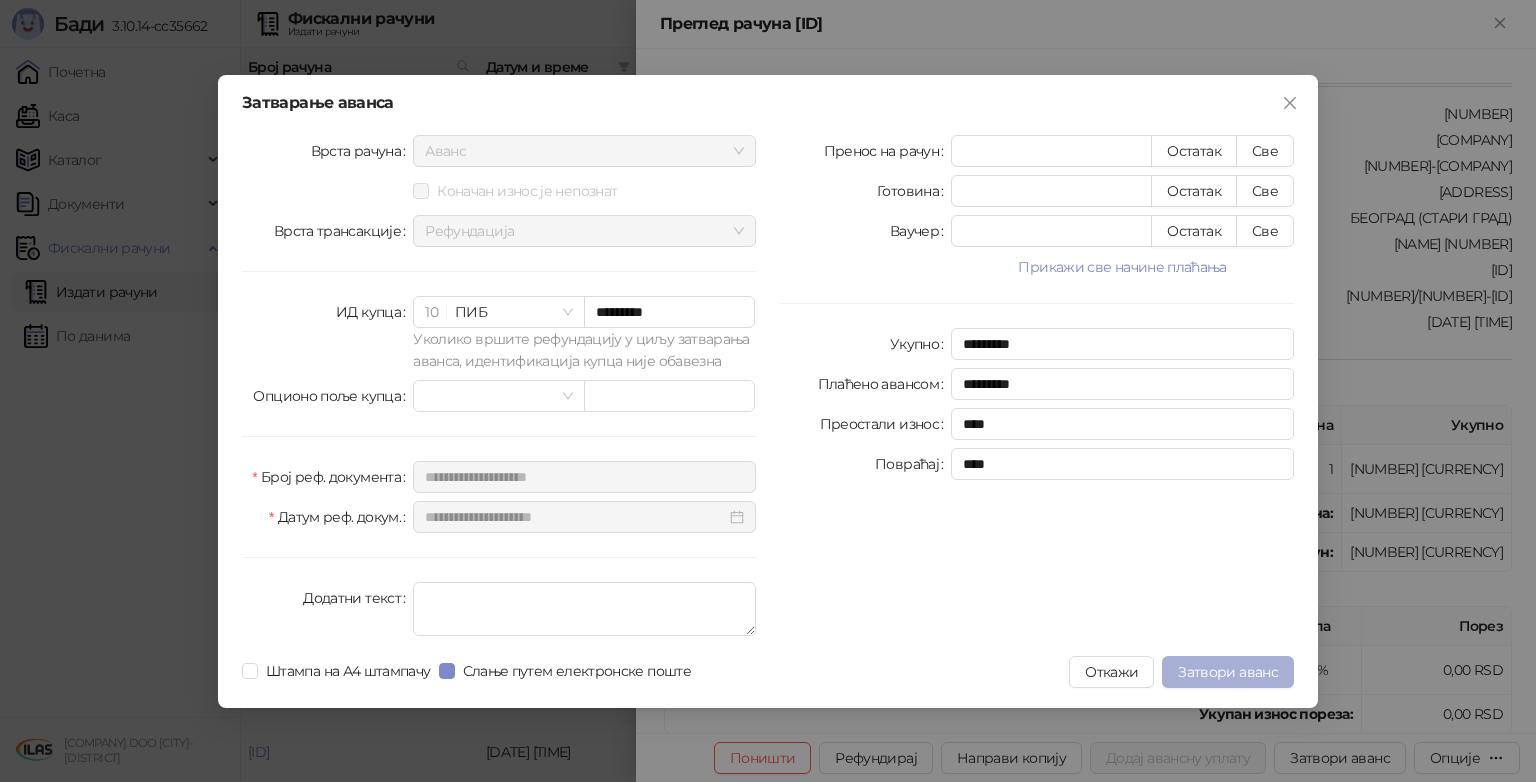 click on "Затвори аванс" at bounding box center (1228, 672) 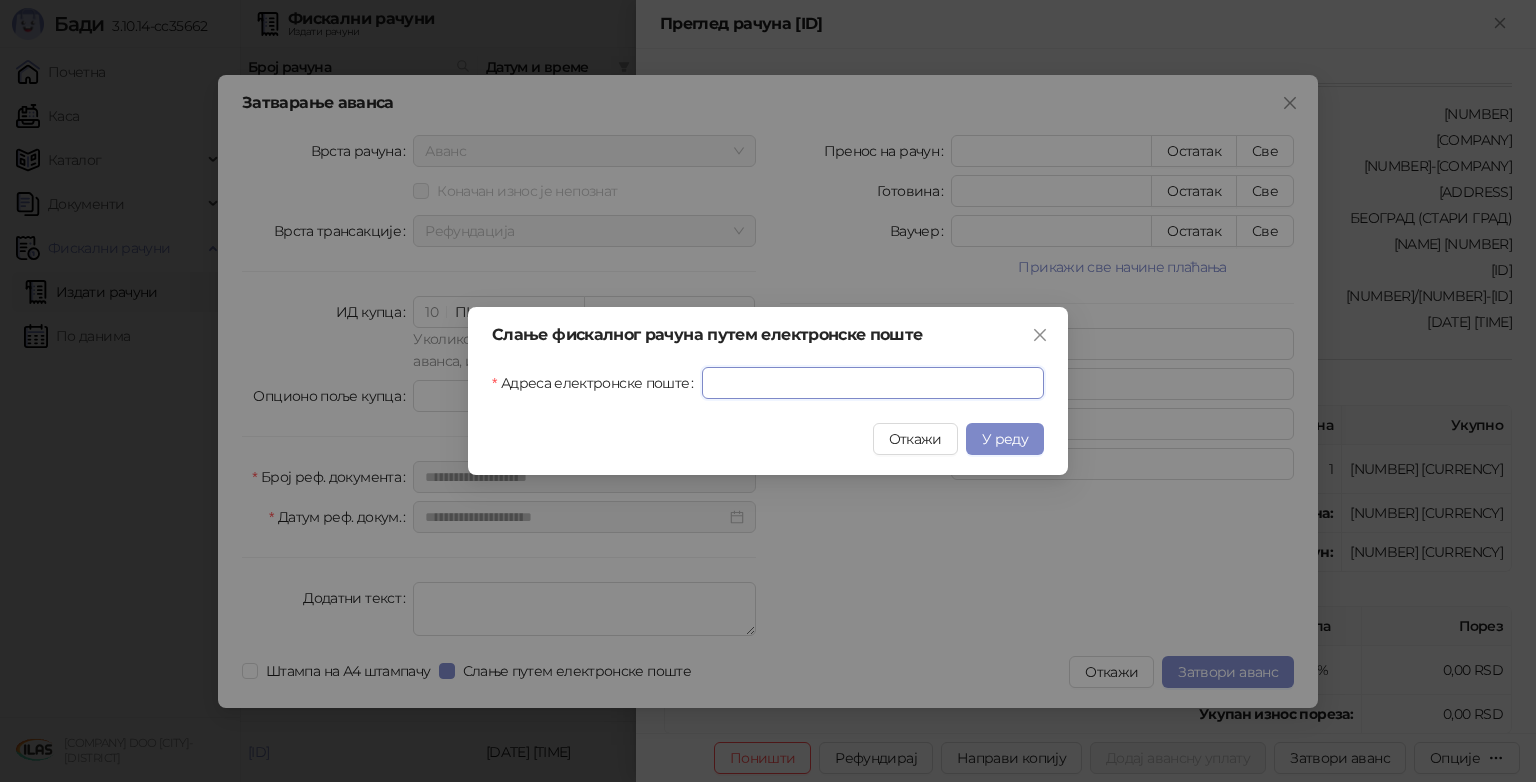 click on "Адреса електронске поште" at bounding box center (873, 383) 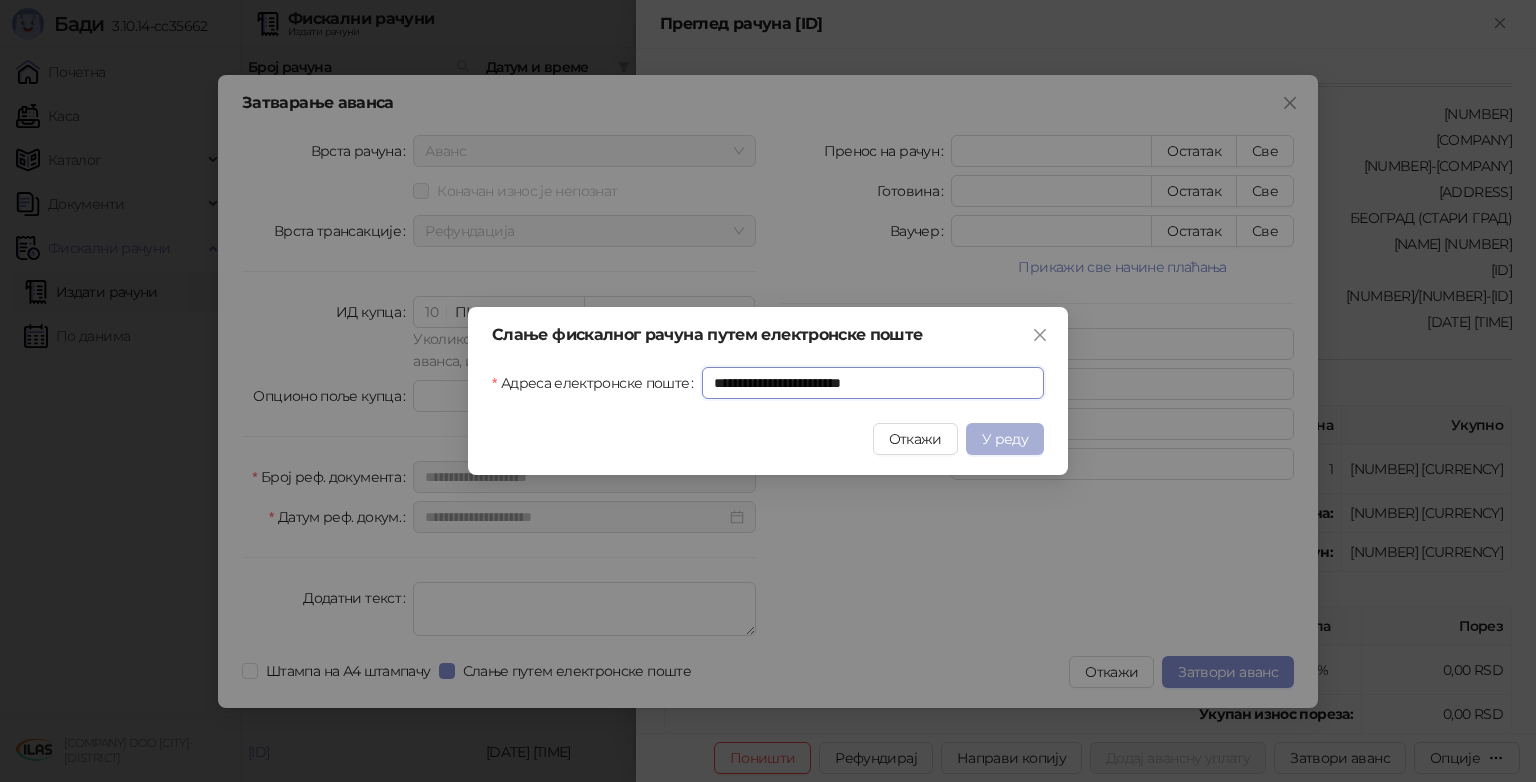 type on "**********" 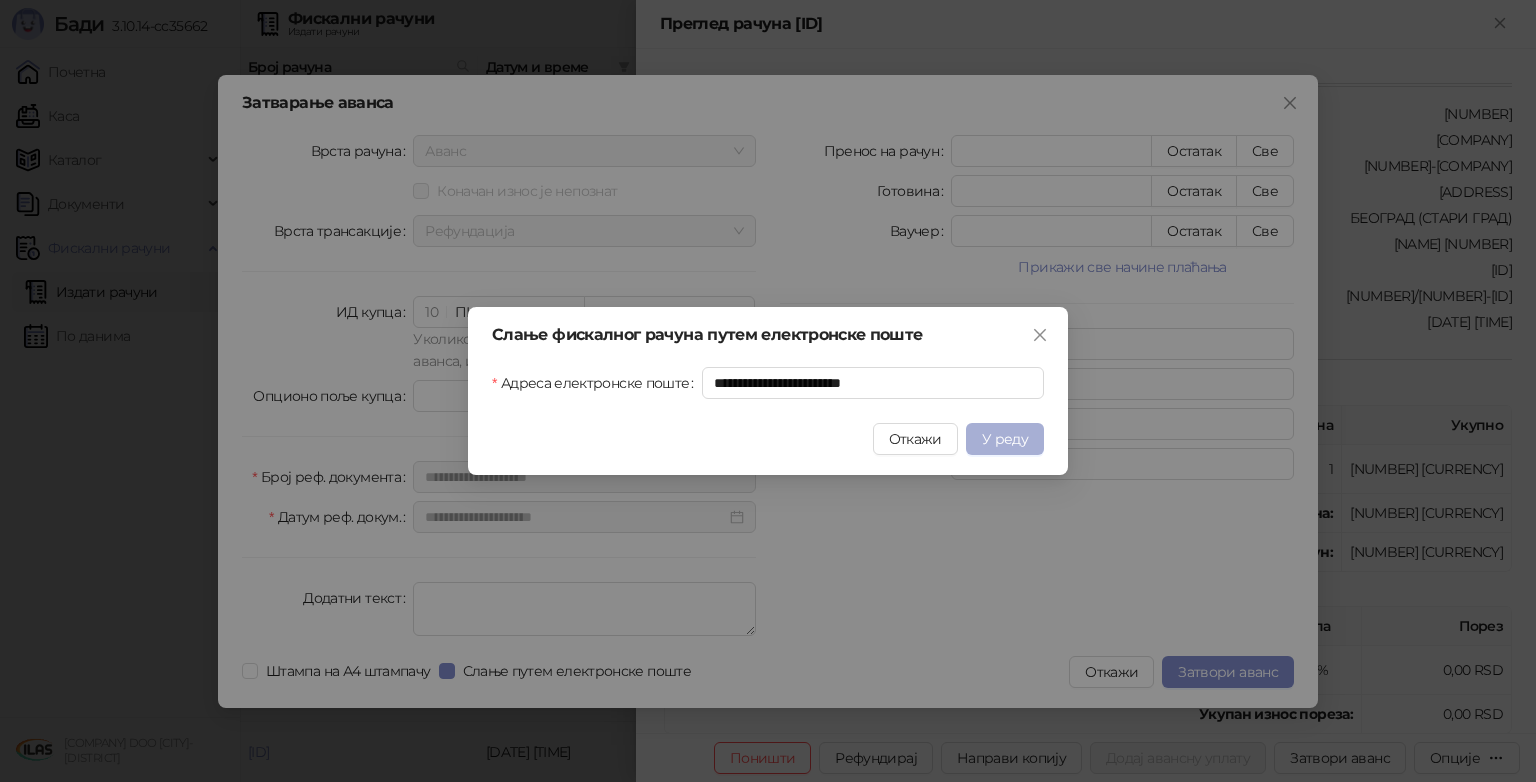 click on "У реду" at bounding box center (1005, 439) 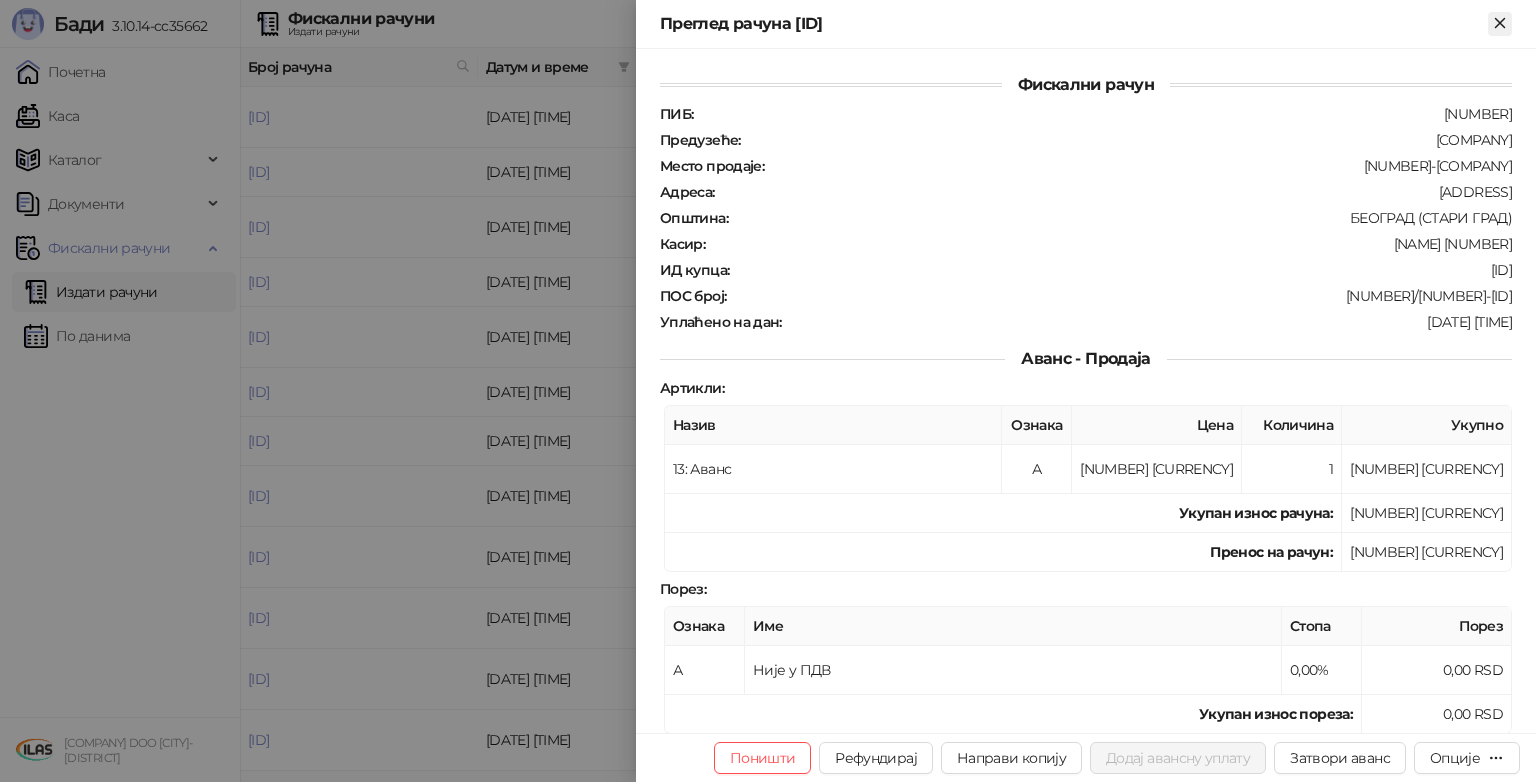 click 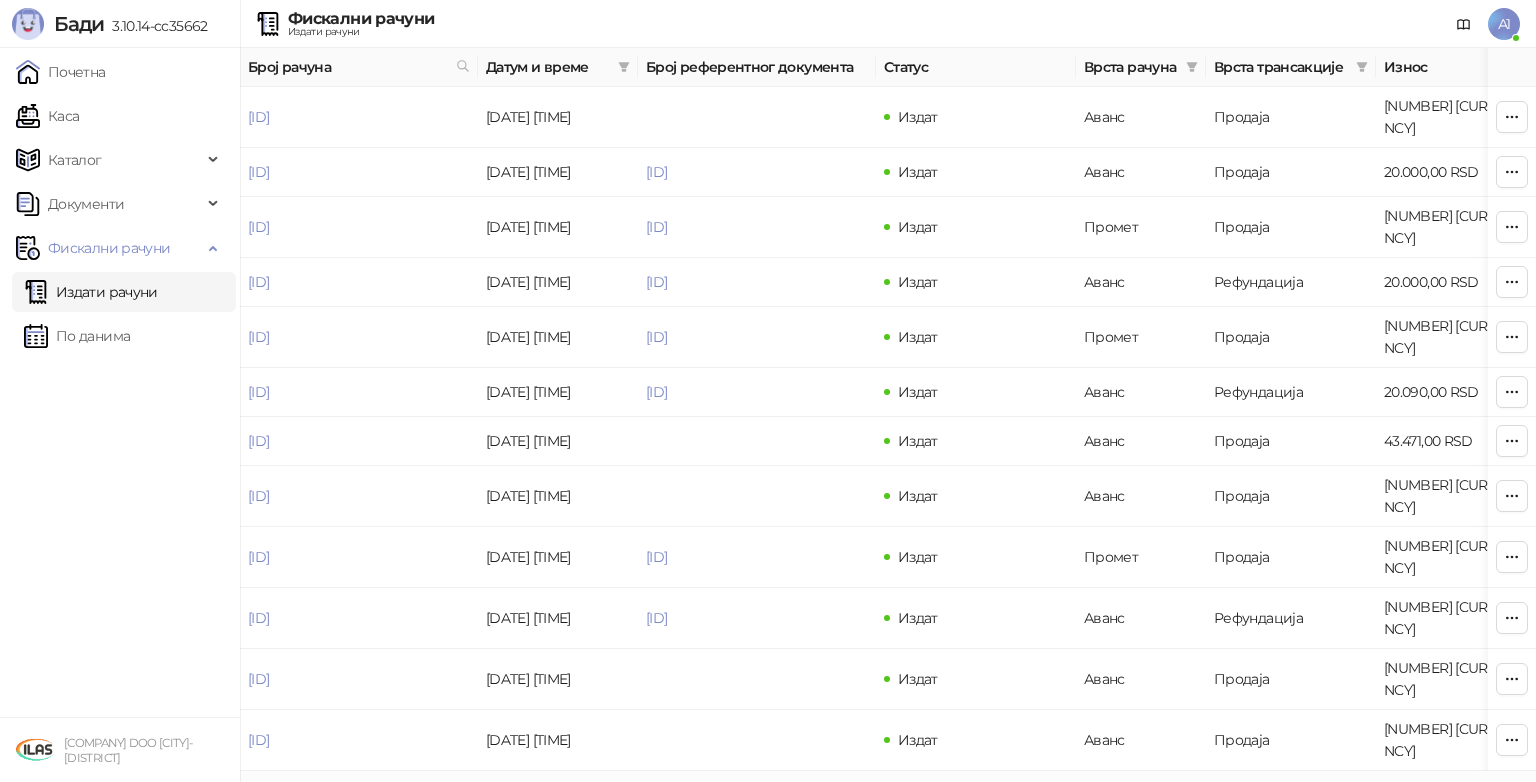 click on "1" at bounding box center [276, 799] 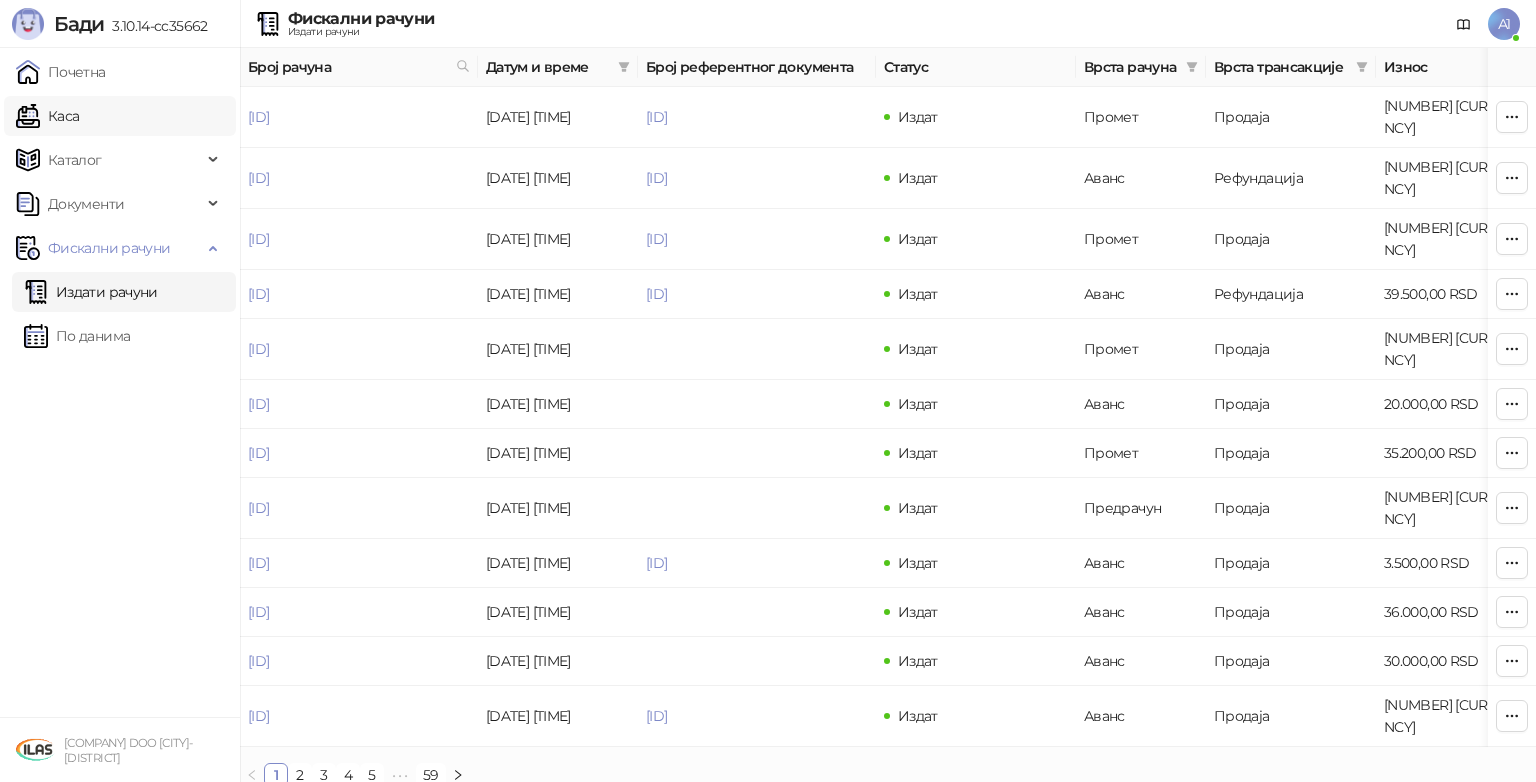 click on "Каса" at bounding box center (47, 116) 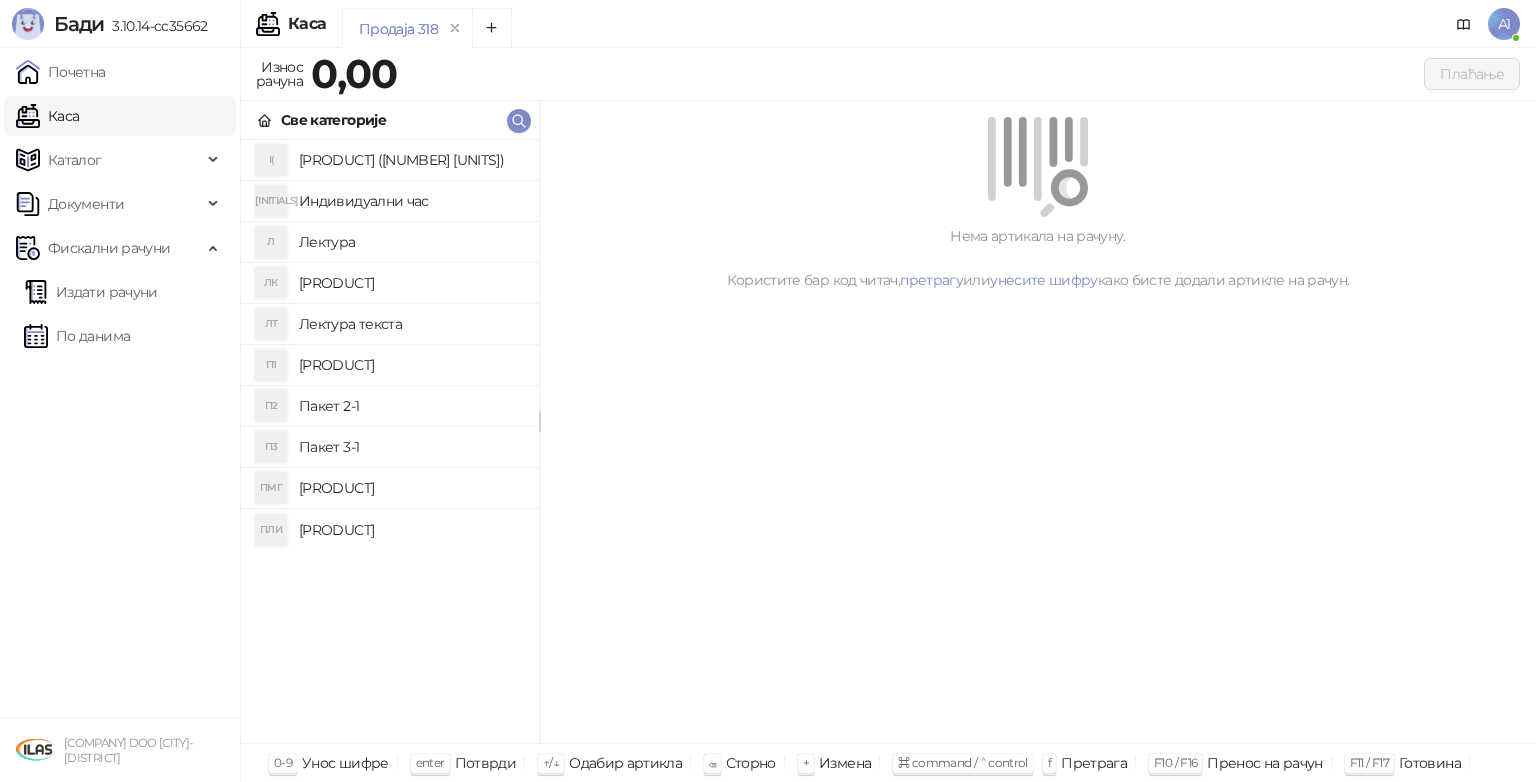 click on "Пакет 1-1" at bounding box center (411, 365) 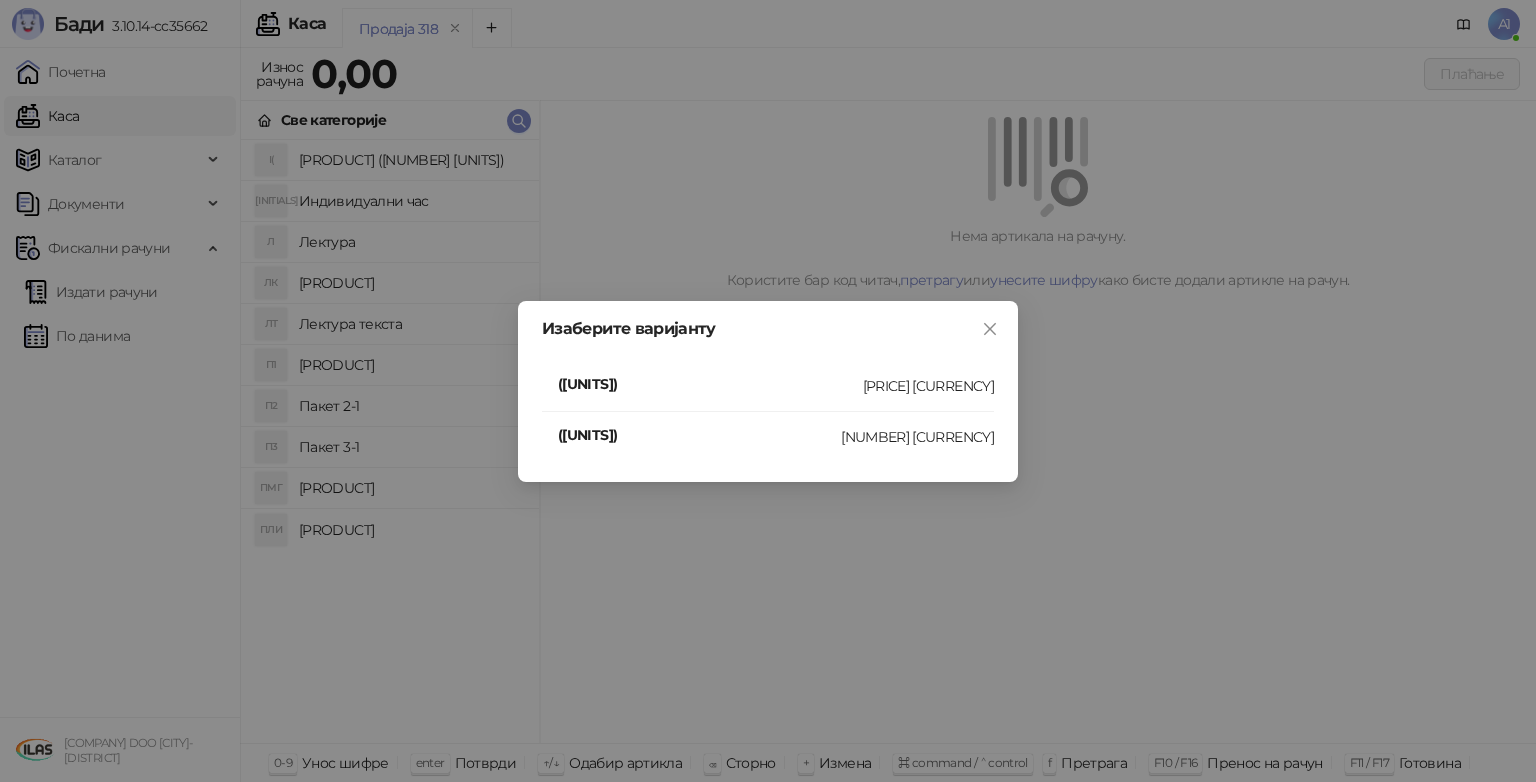 click on "(32 шк. часа)" at bounding box center (710, 384) 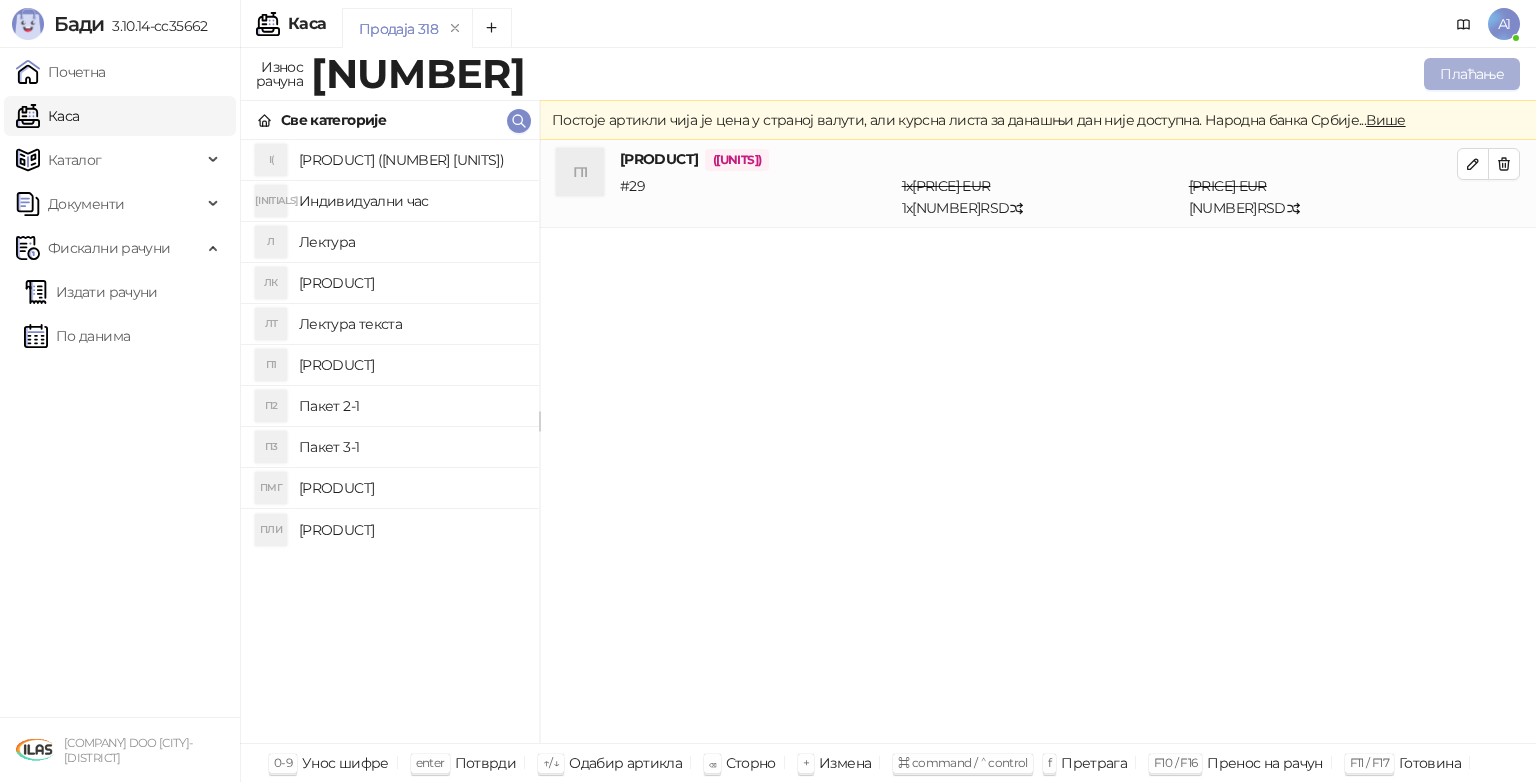 click on "Плаћање" at bounding box center (1472, 74) 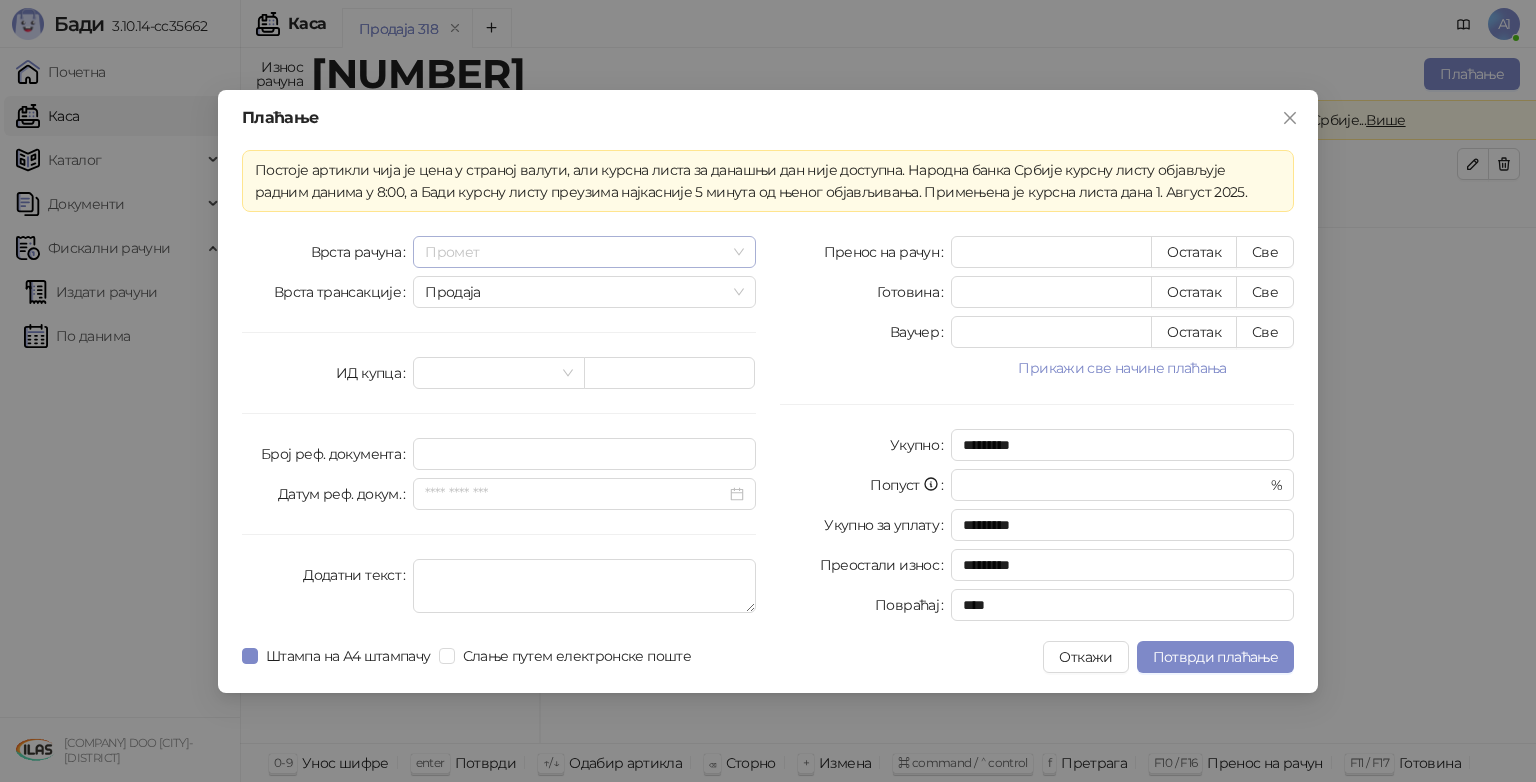 click on "Промет" at bounding box center (584, 252) 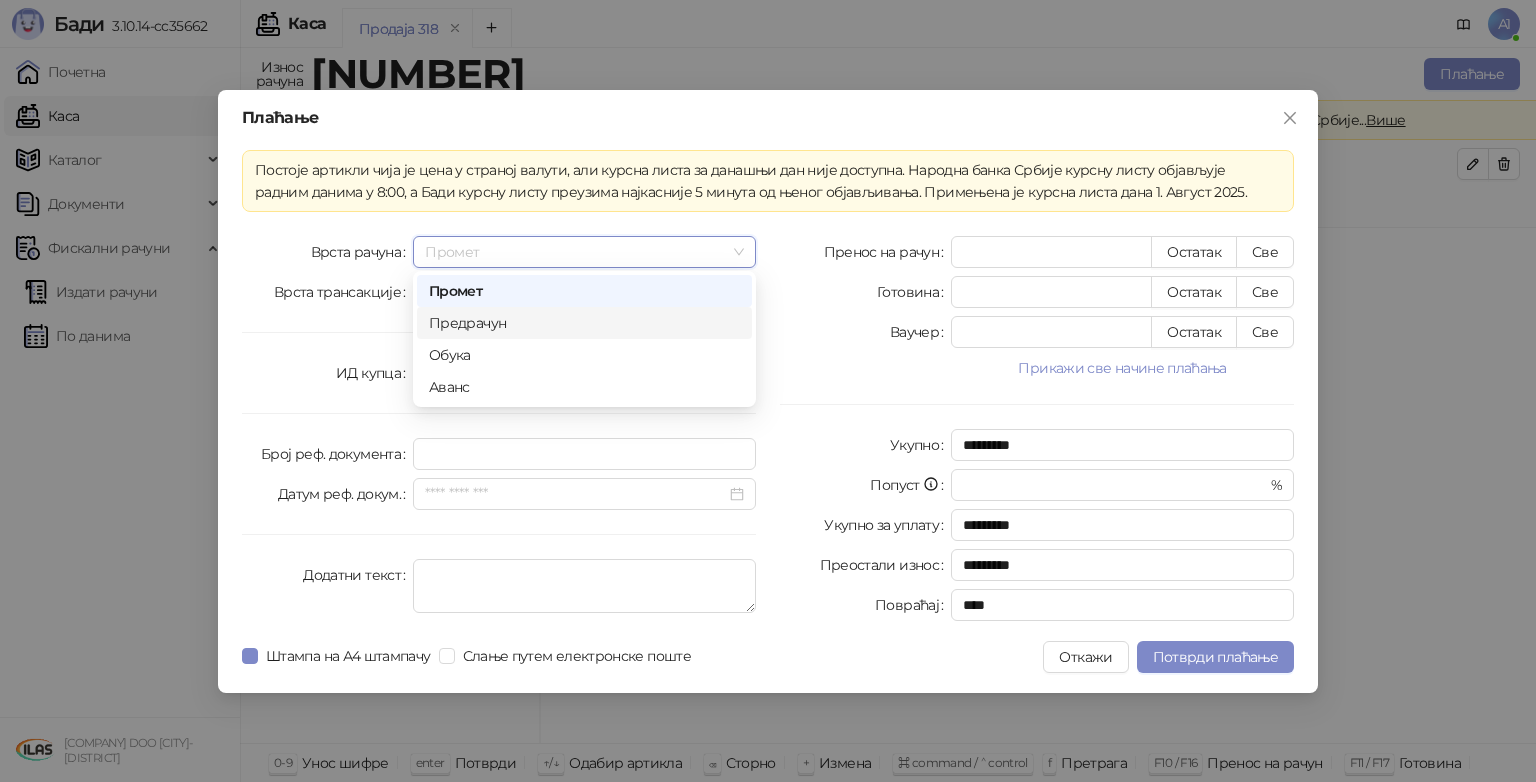 click on "Предрачун" at bounding box center [584, 323] 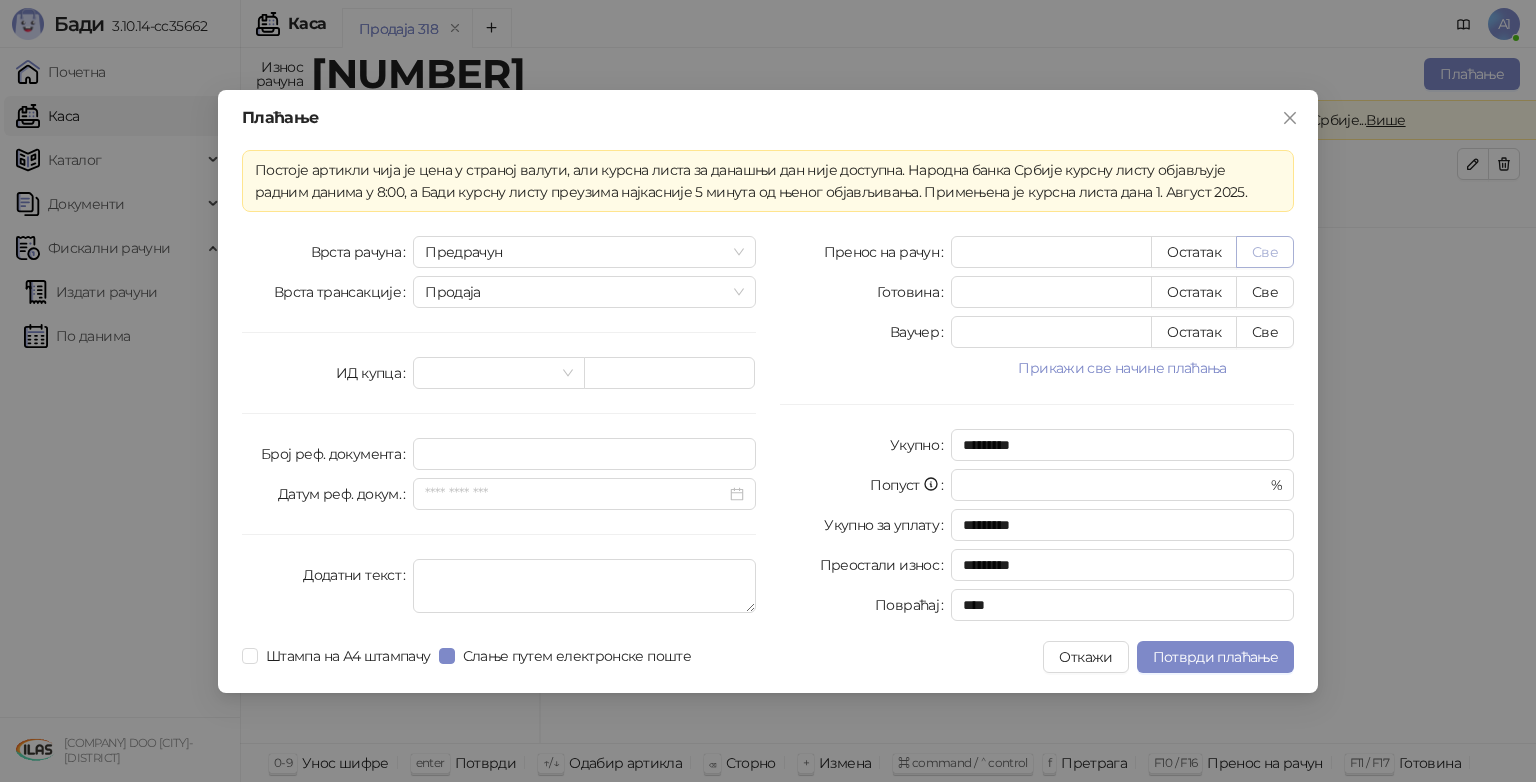 click on "Све" at bounding box center [1265, 252] 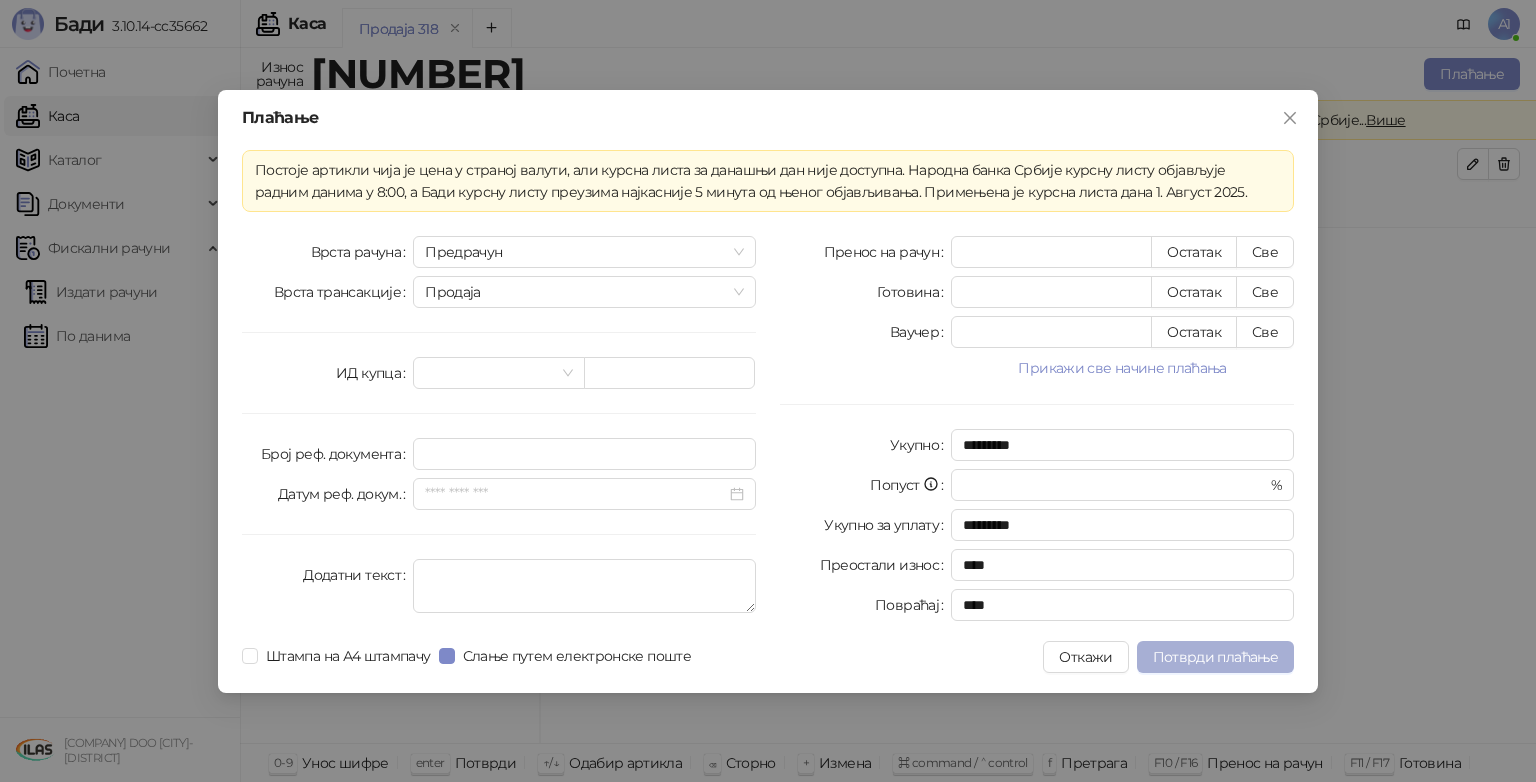 click on "Потврди плаћање" at bounding box center (1215, 657) 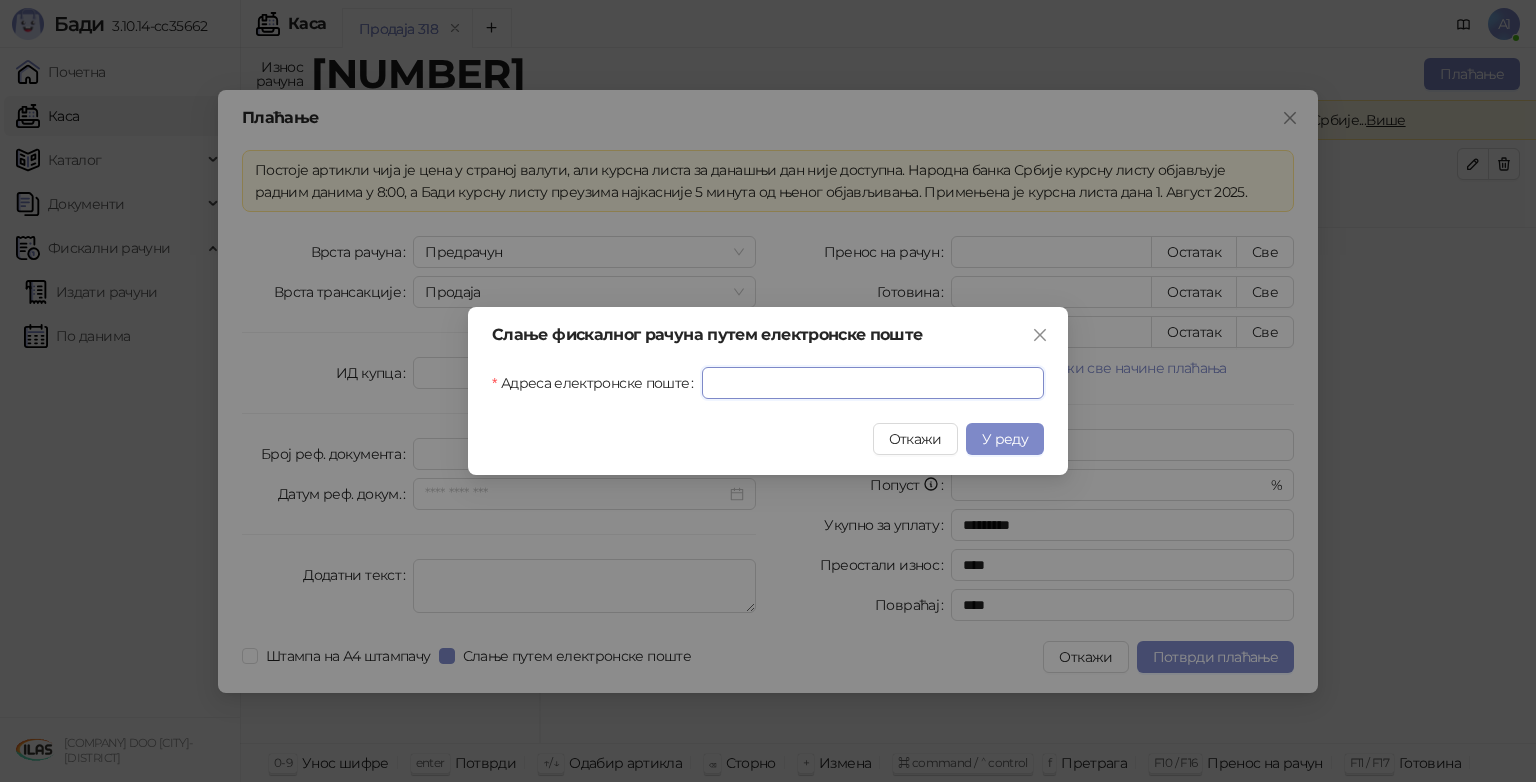 click on "Адреса електронске поште" at bounding box center [873, 383] 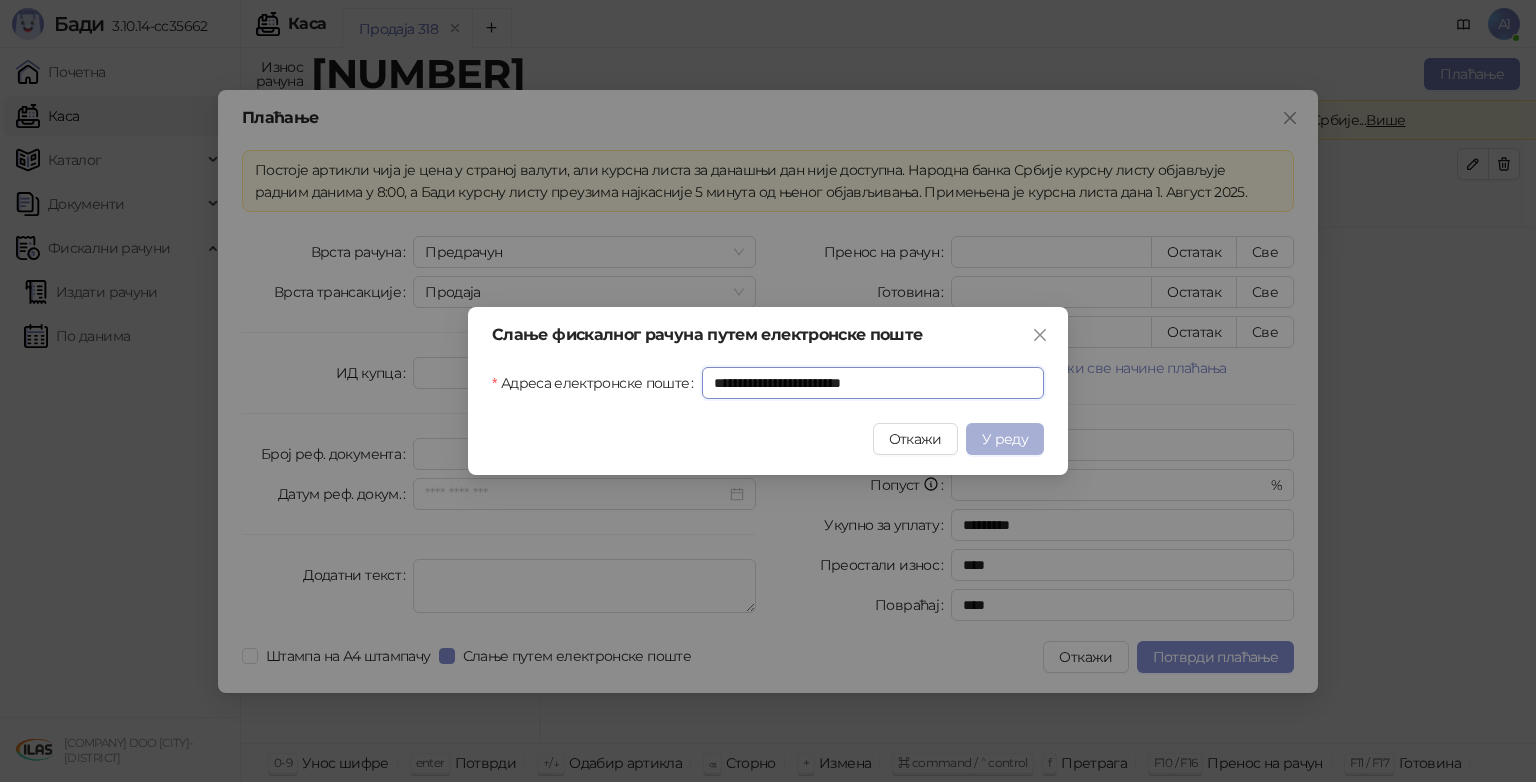 type on "**********" 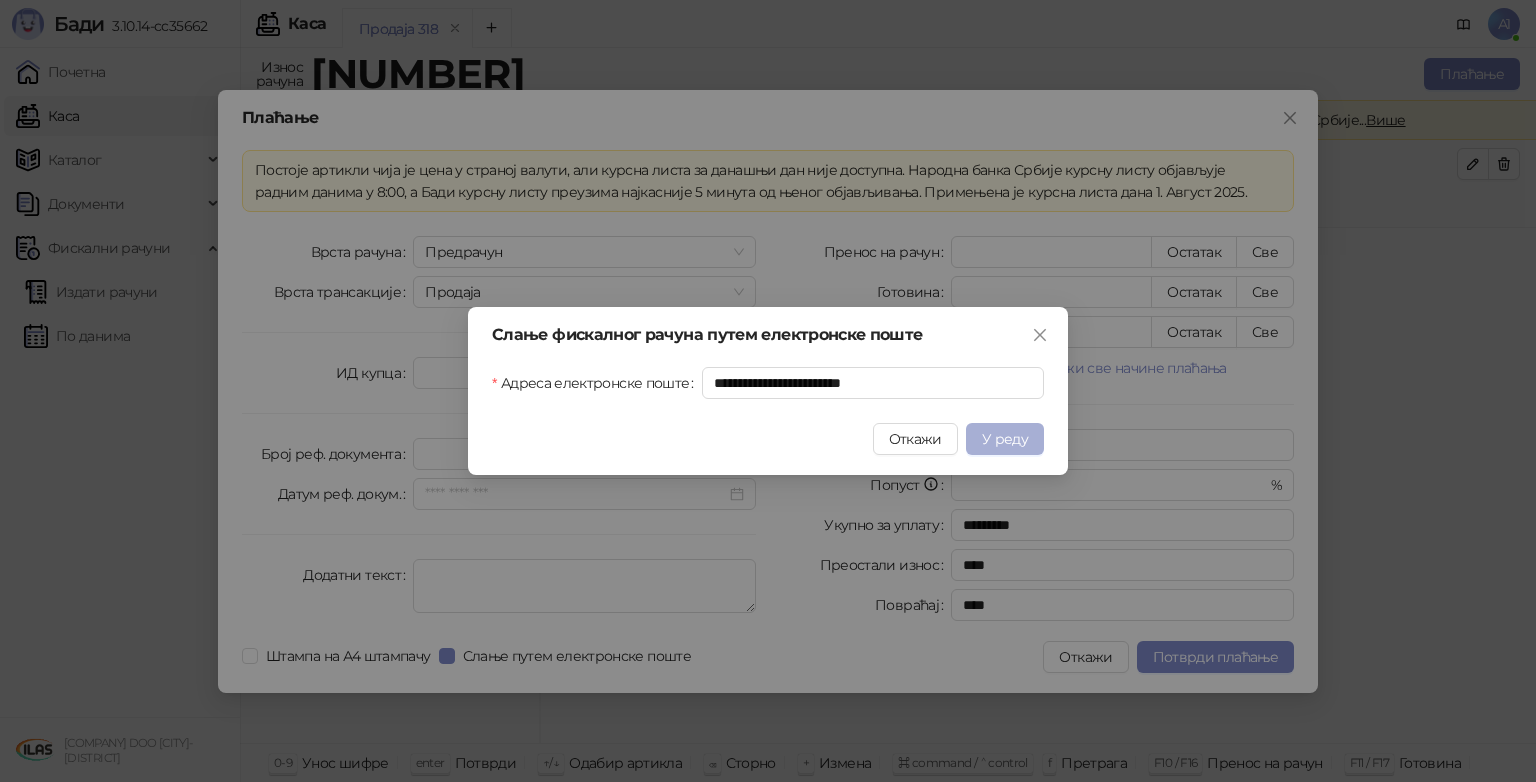 click on "У реду" at bounding box center [1005, 439] 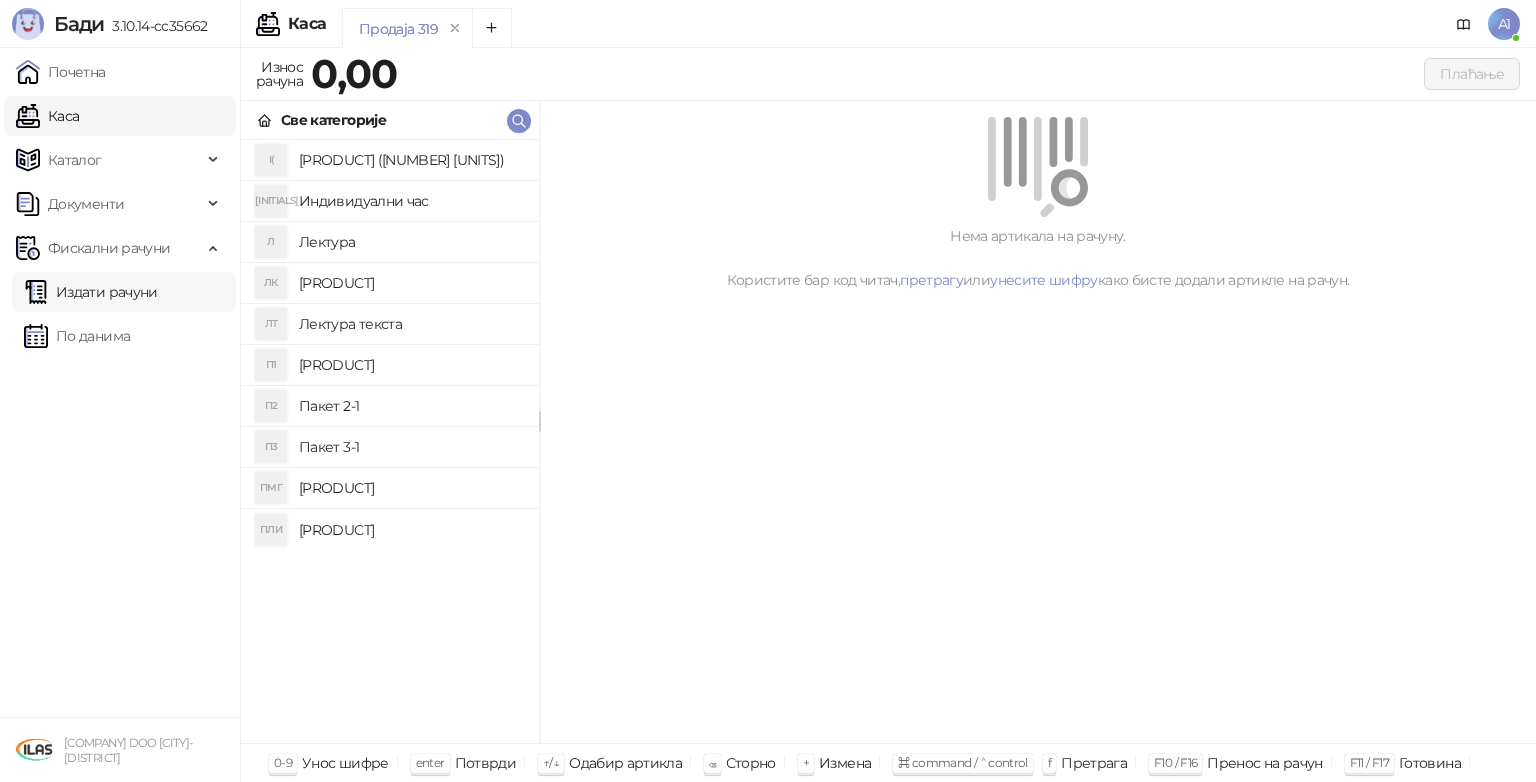 click on "Издати рачуни" at bounding box center (91, 292) 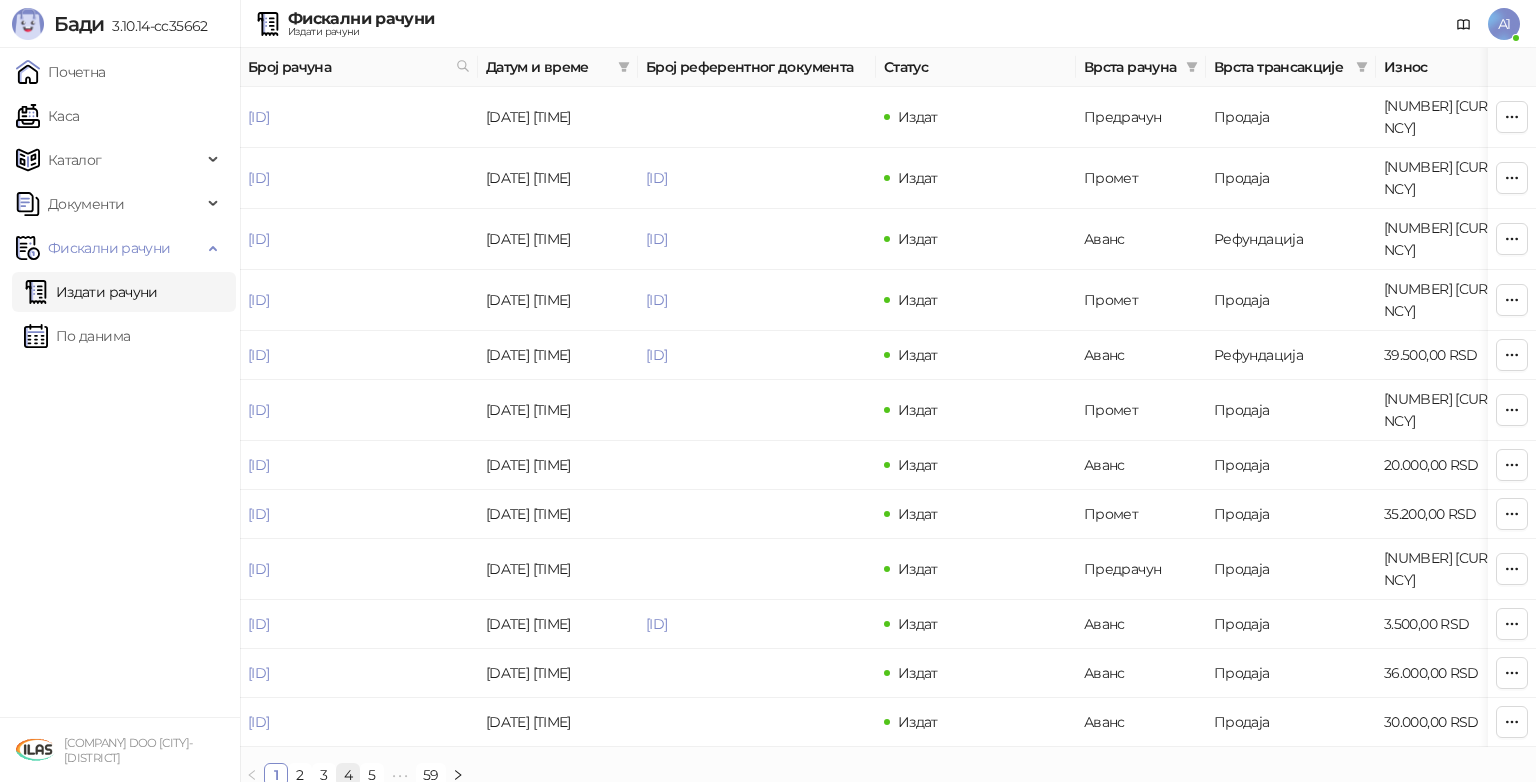 click on "4" at bounding box center [348, 775] 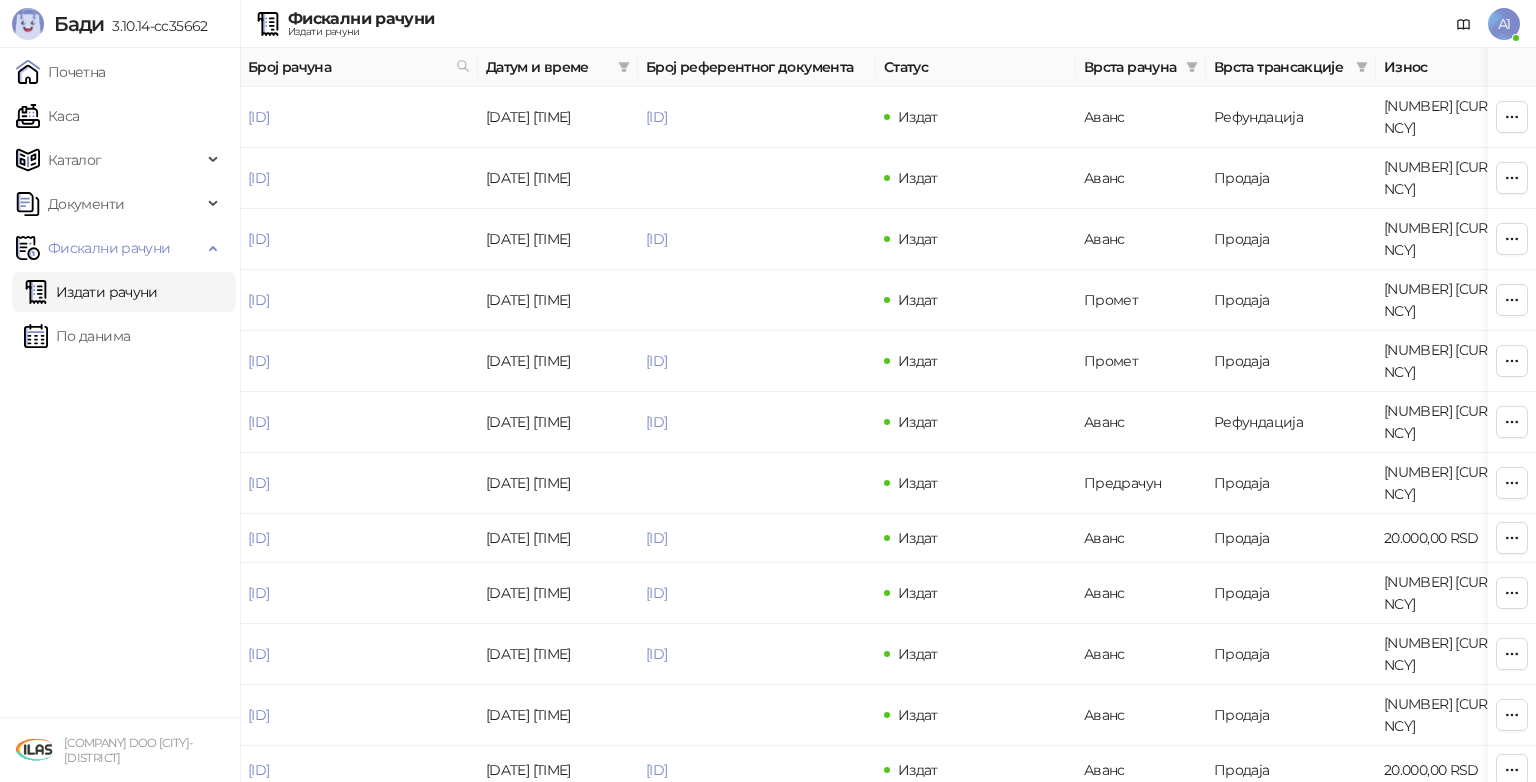 click on "5" at bounding box center (372, 823) 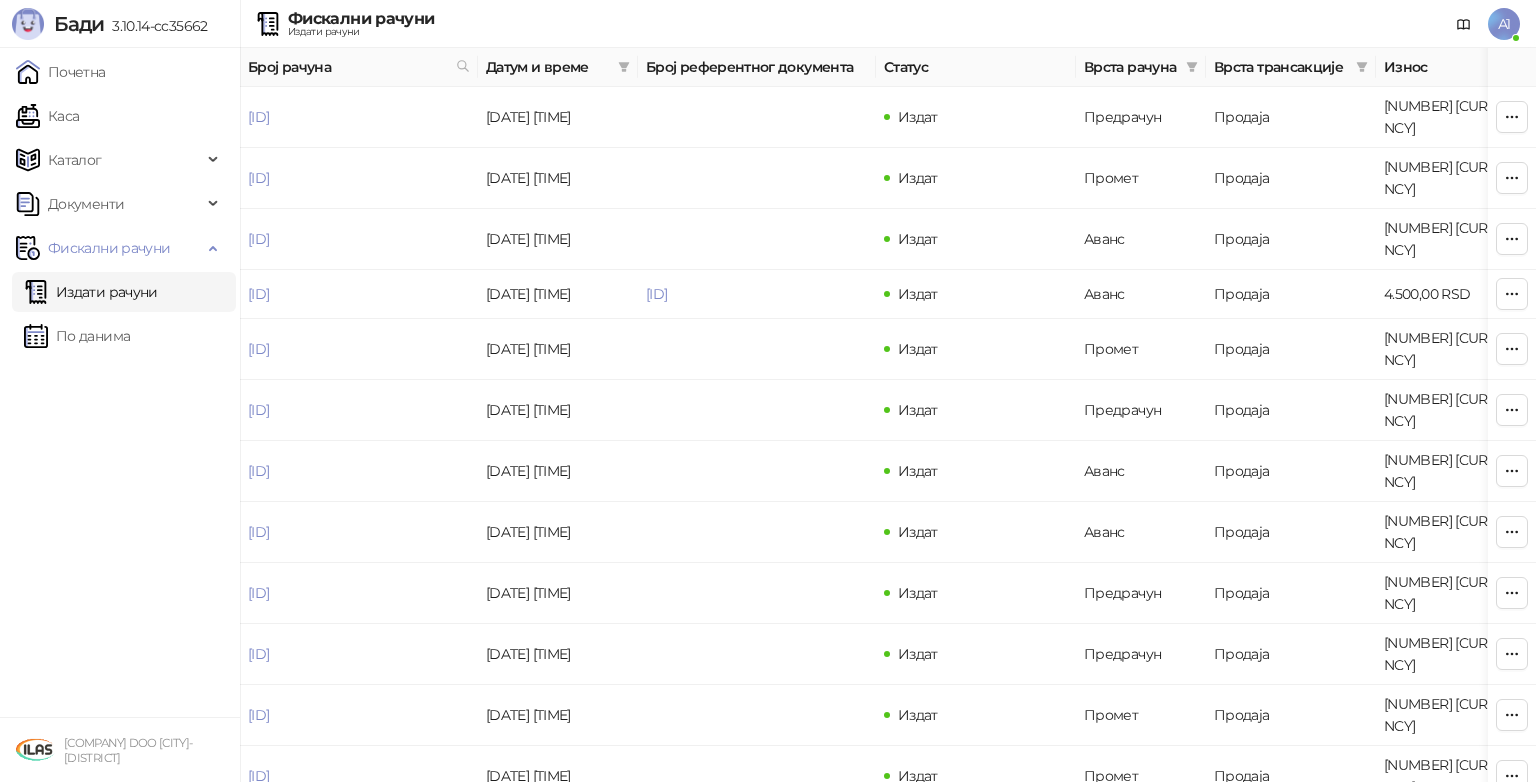 click on "4" at bounding box center [356, 835] 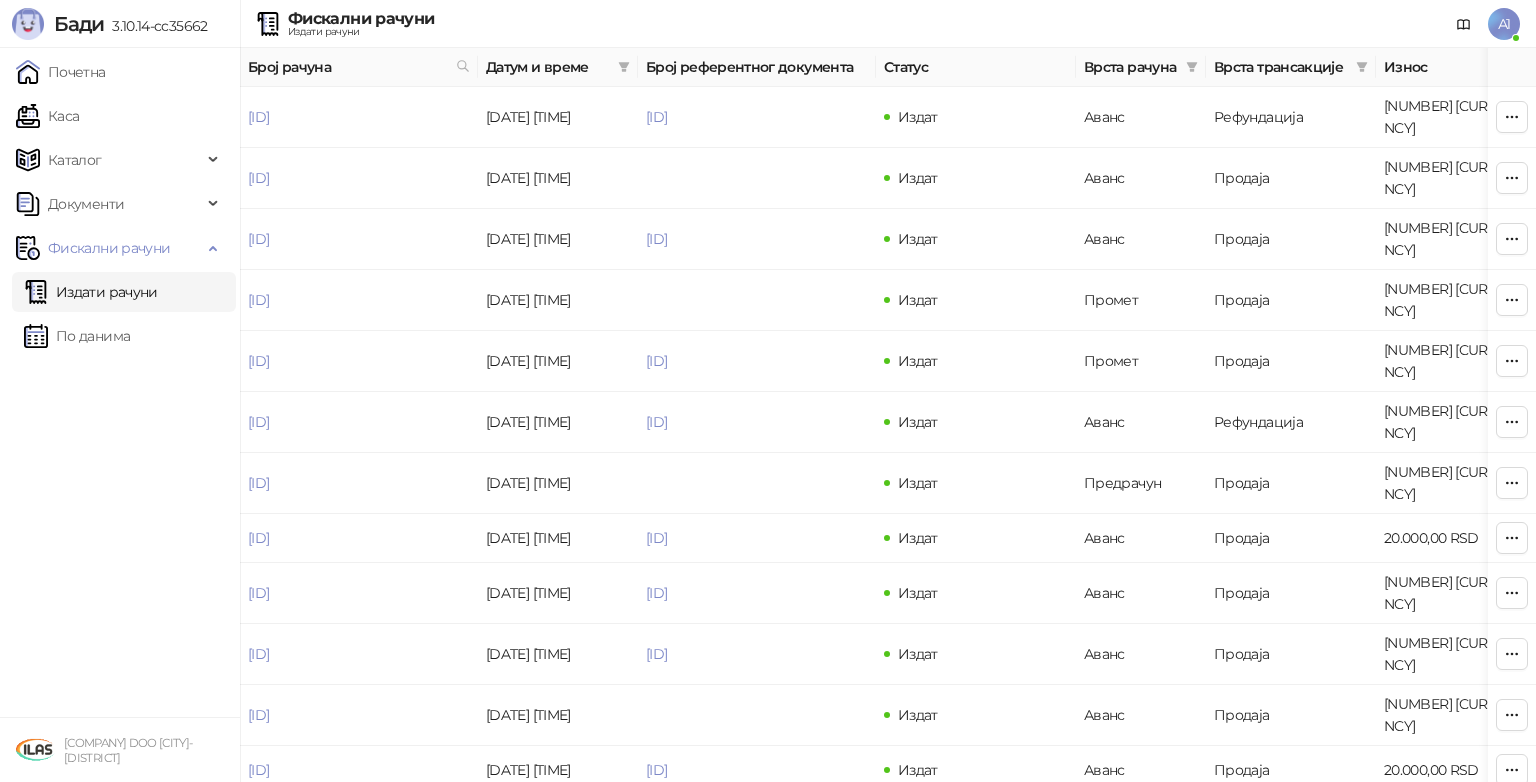 click on "3" at bounding box center (324, 823) 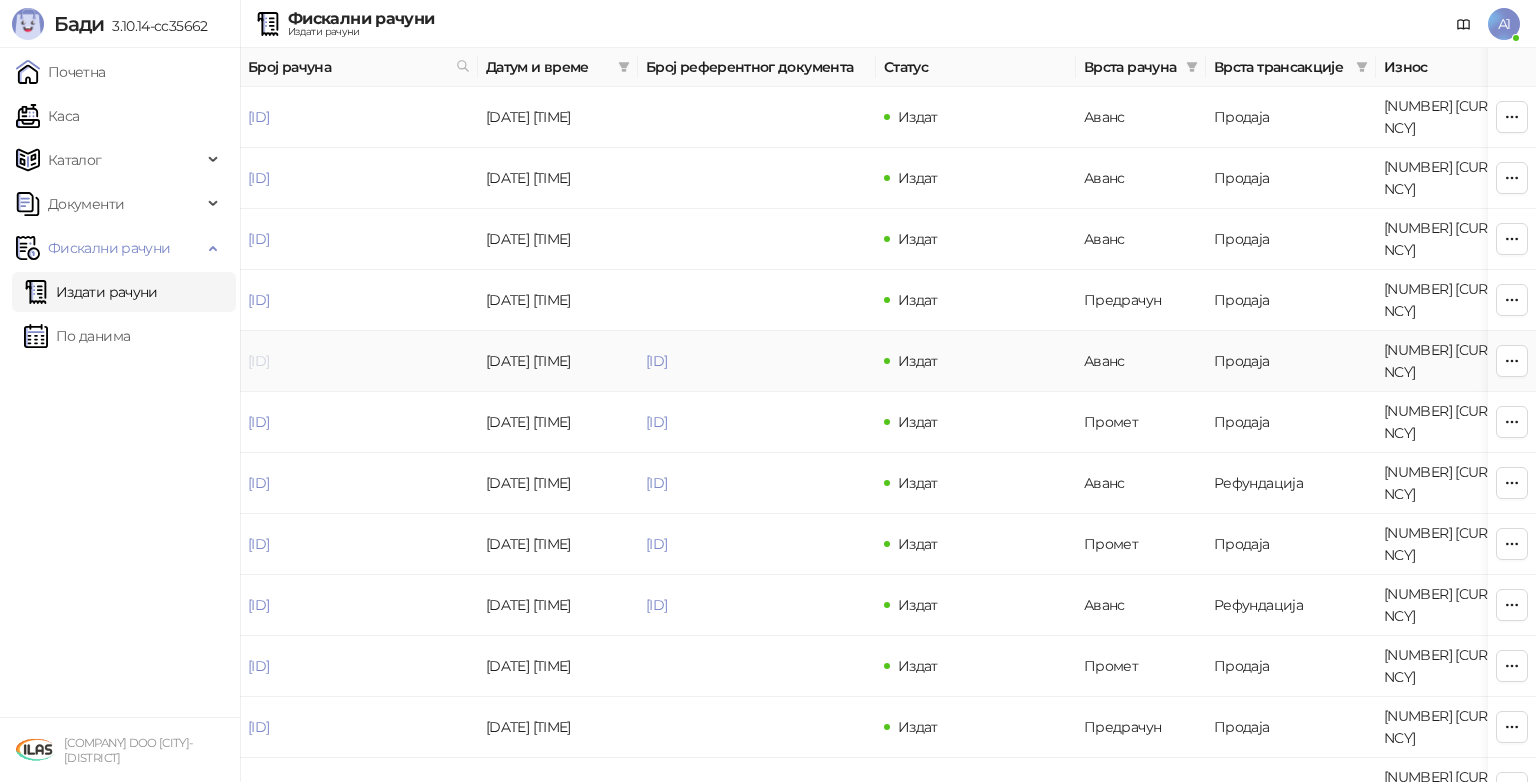 click on "HXNRQR65-HXNRQR65-15" at bounding box center (258, 361) 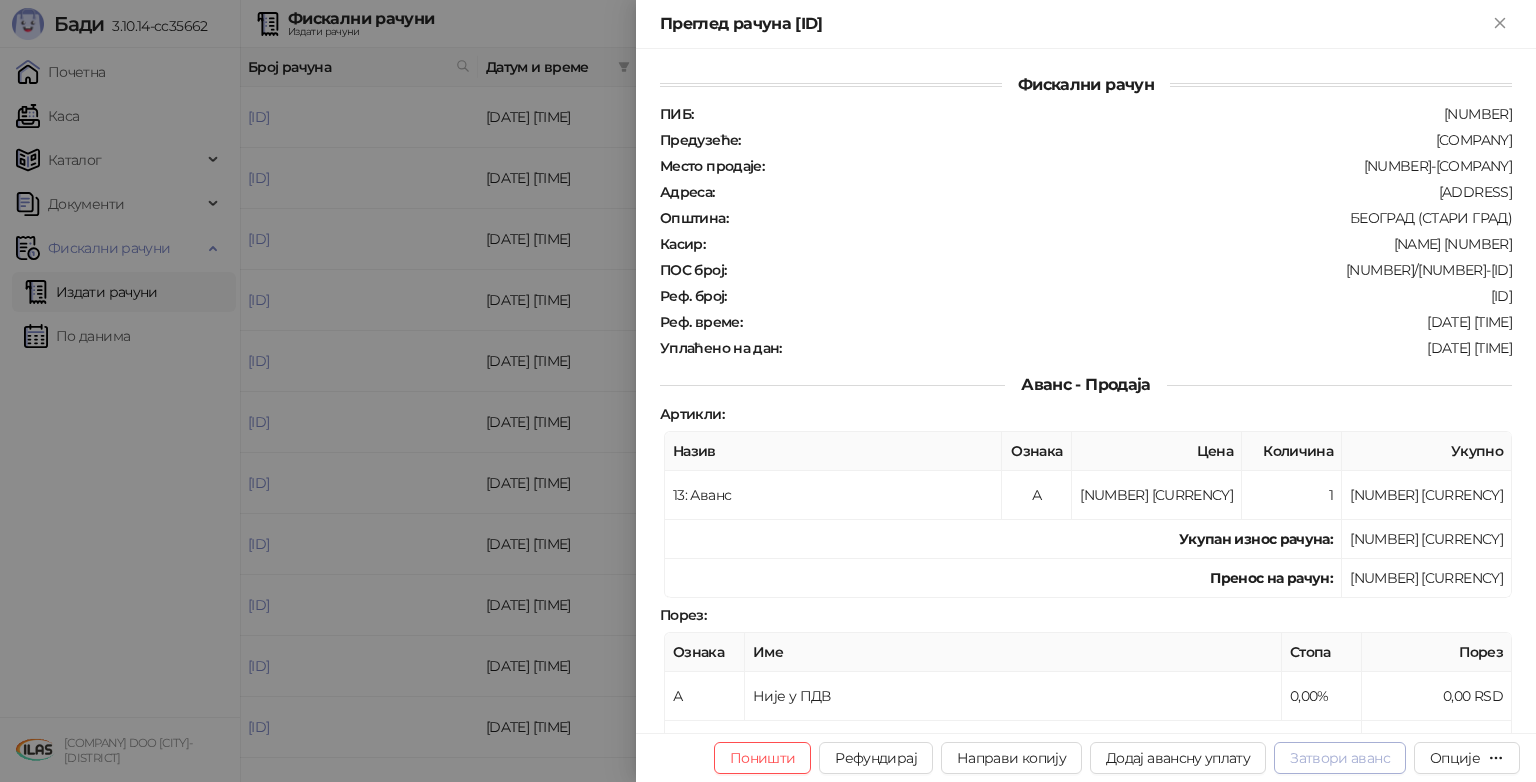 click on "Затвори аванс" at bounding box center [1340, 758] 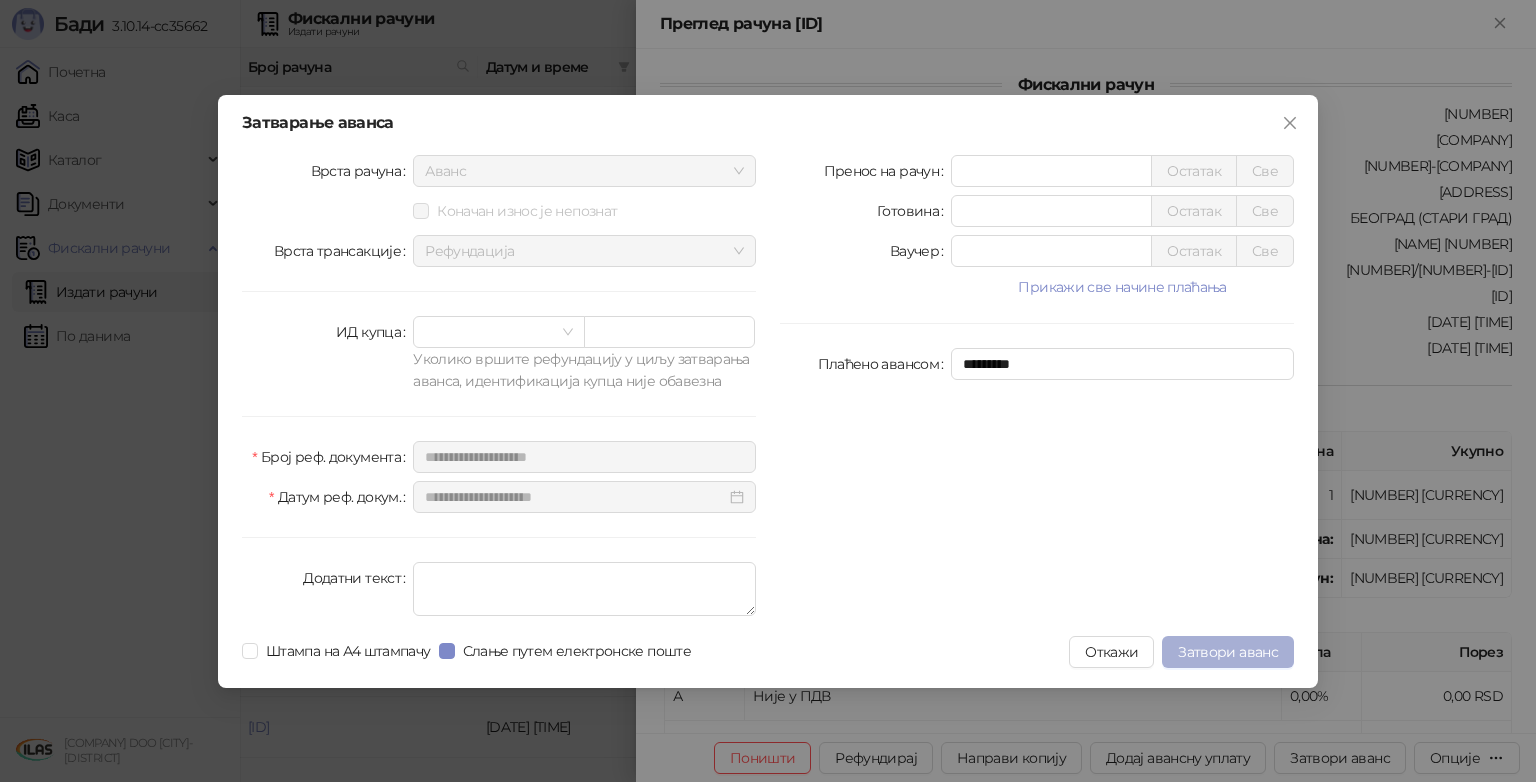 click on "Затвори аванс" at bounding box center (1228, 652) 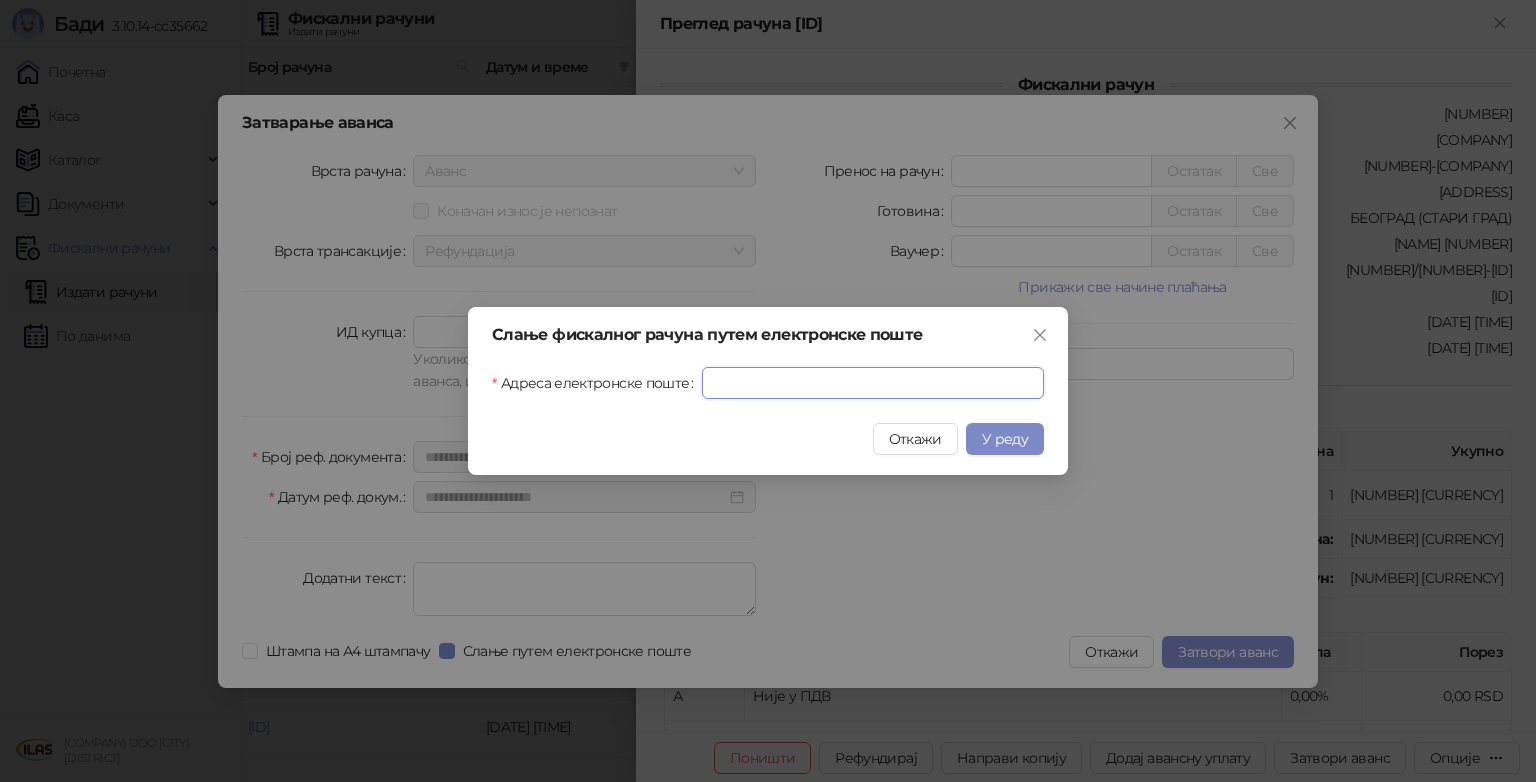 click on "Адреса електронске поште" at bounding box center [873, 383] 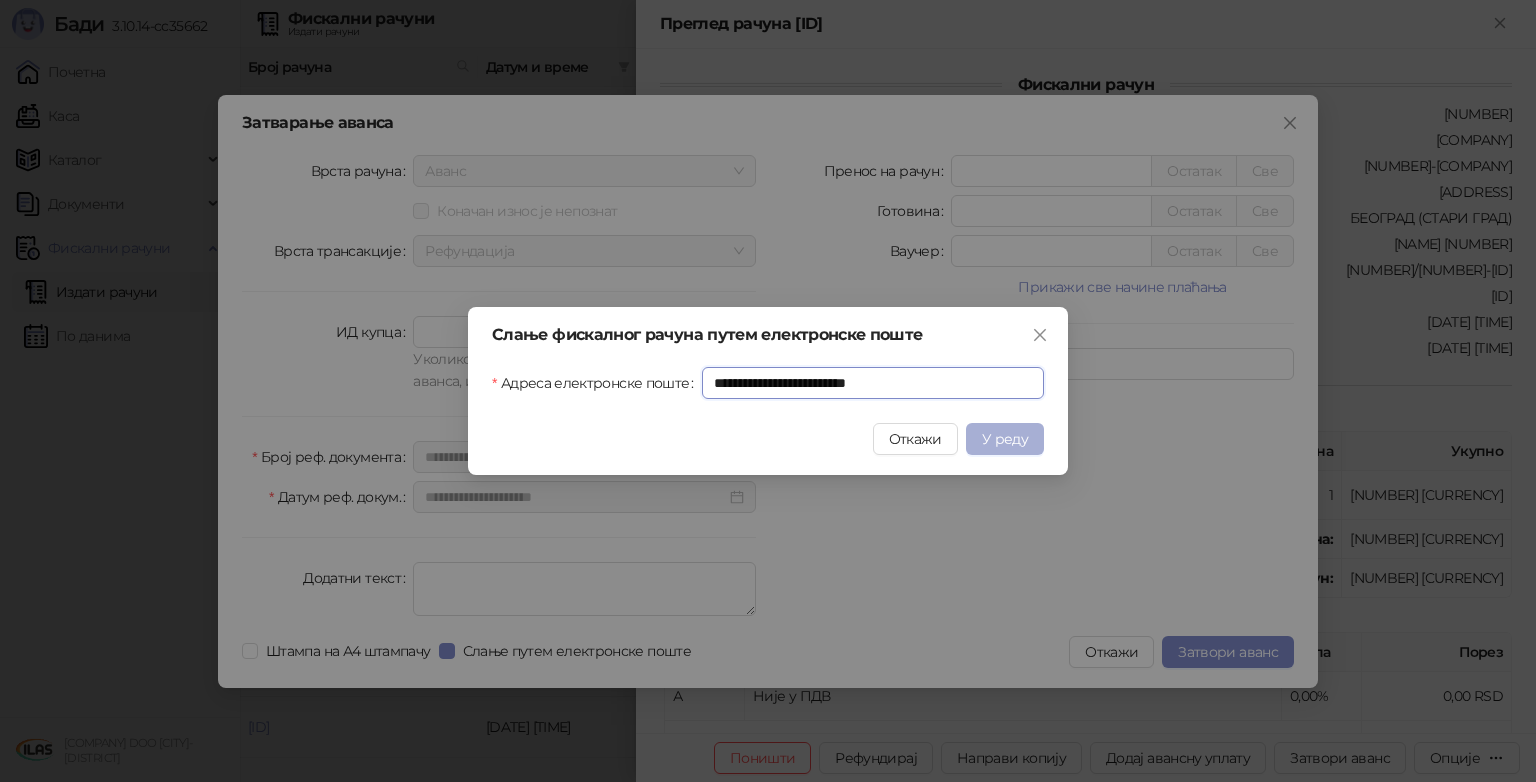 type on "**********" 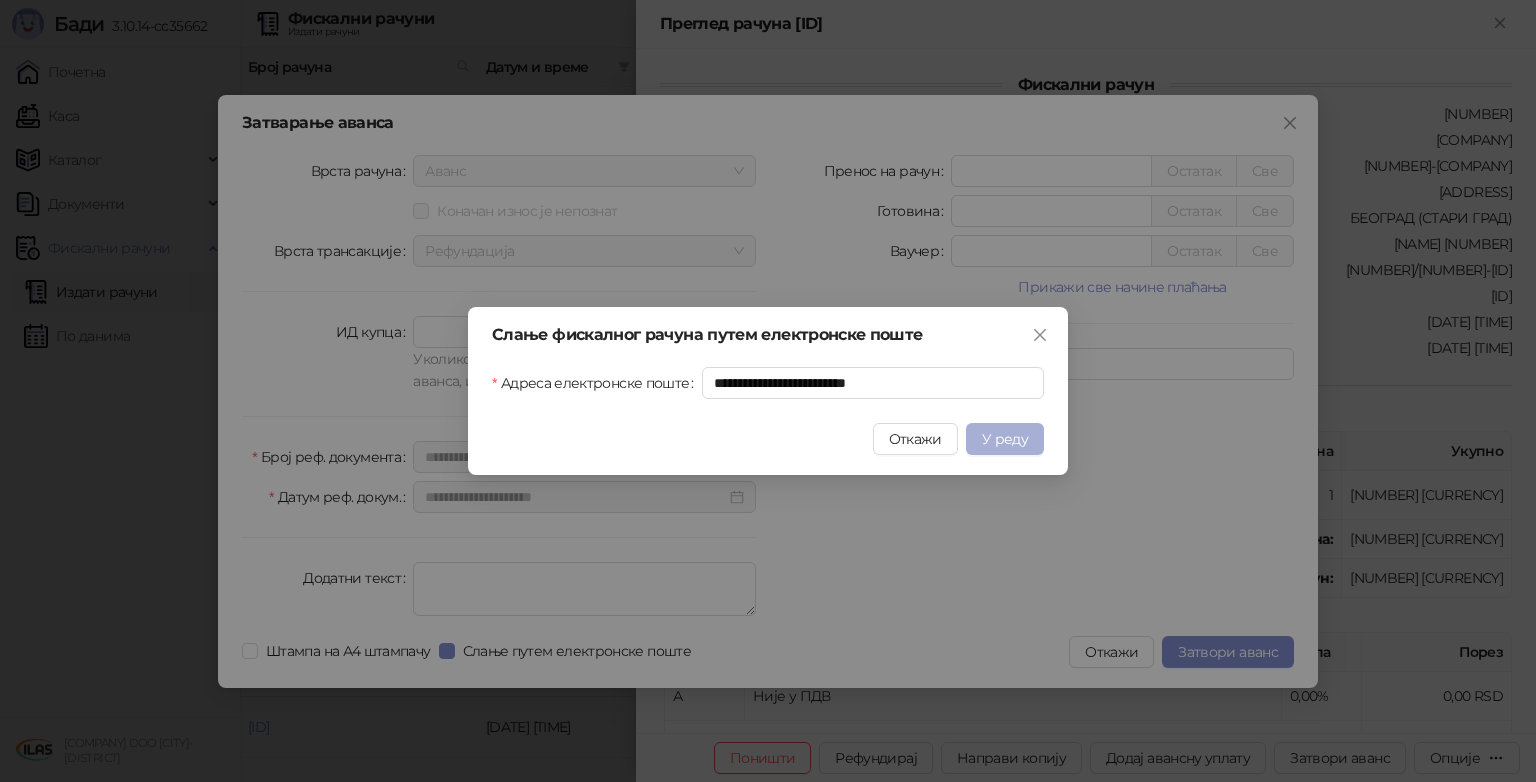 click on "У реду" at bounding box center (1005, 439) 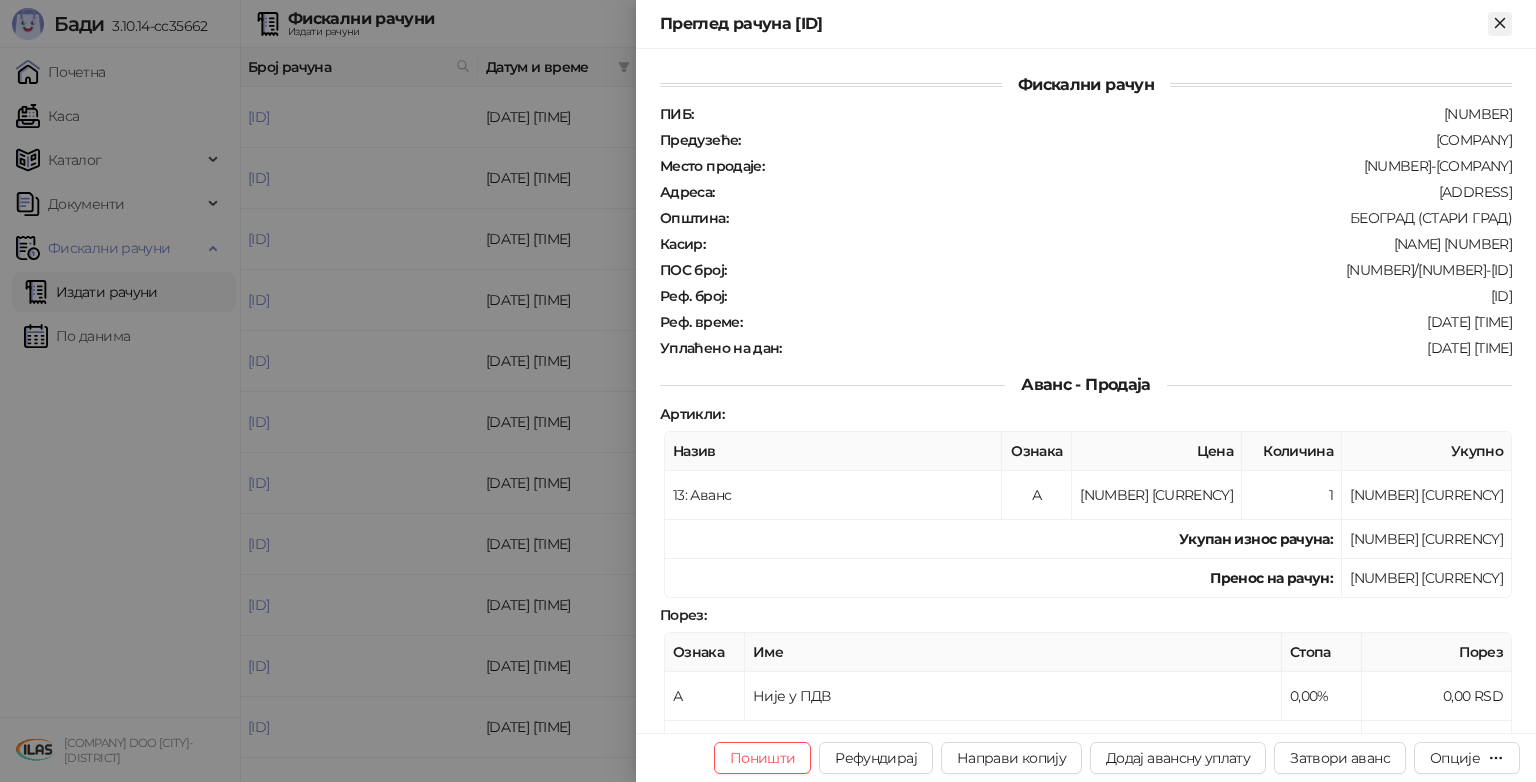 click 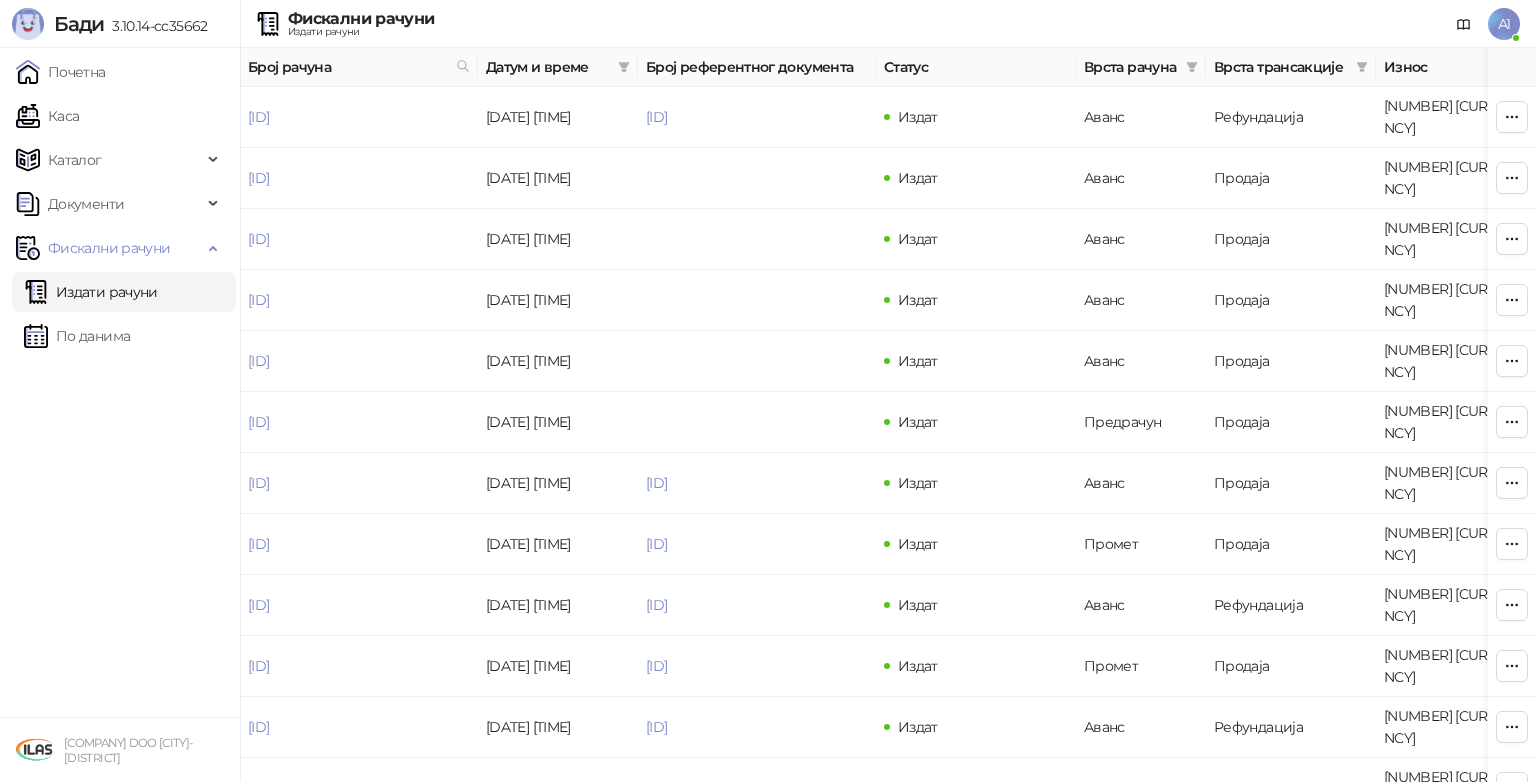 click on "2" at bounding box center (300, 847) 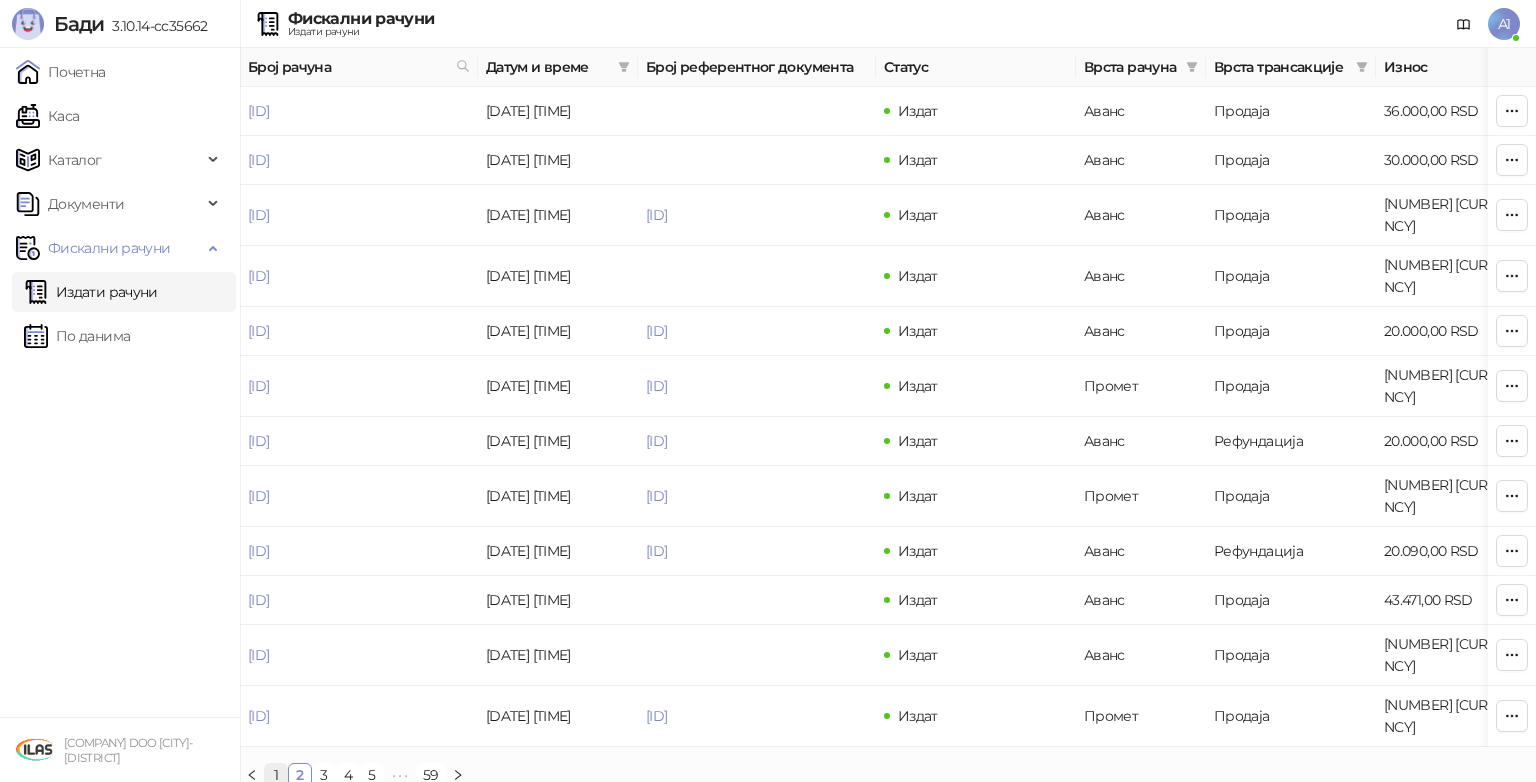 click on "1" at bounding box center [276, 775] 